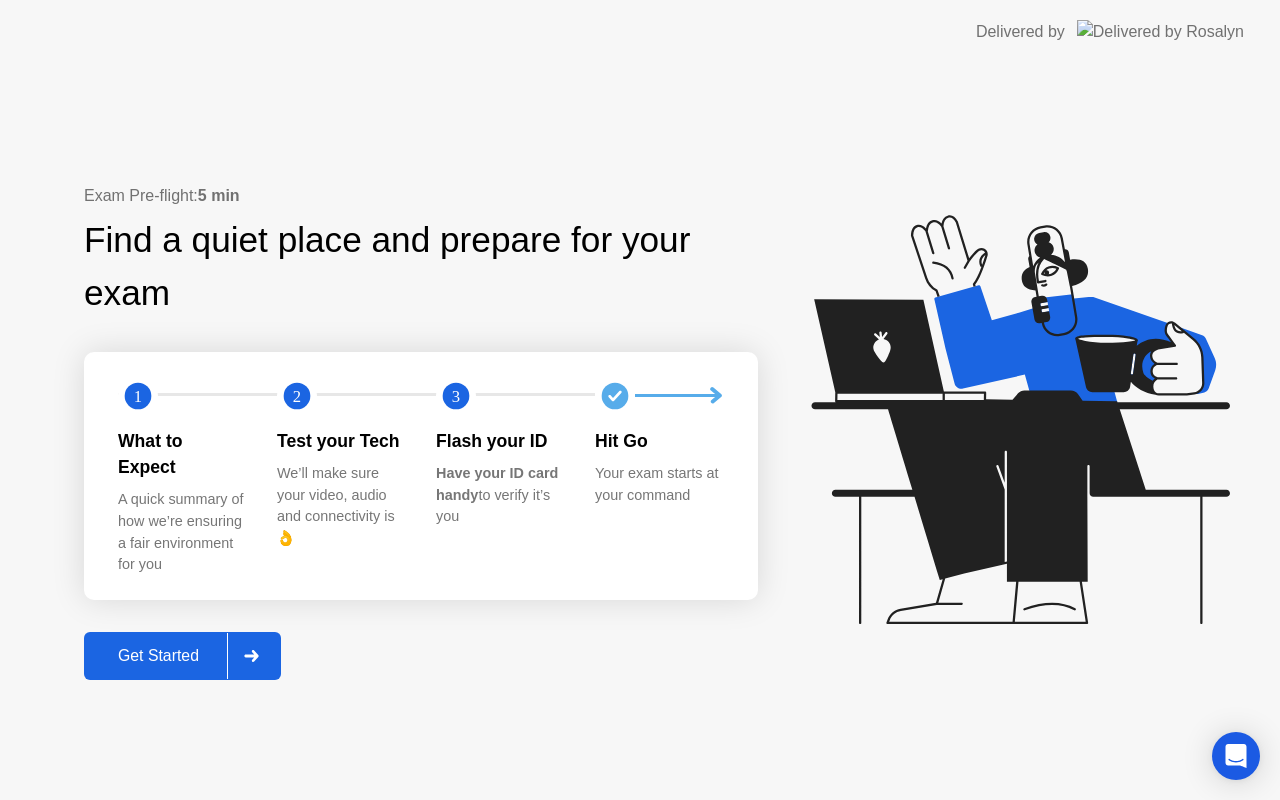 scroll, scrollTop: 0, scrollLeft: 0, axis: both 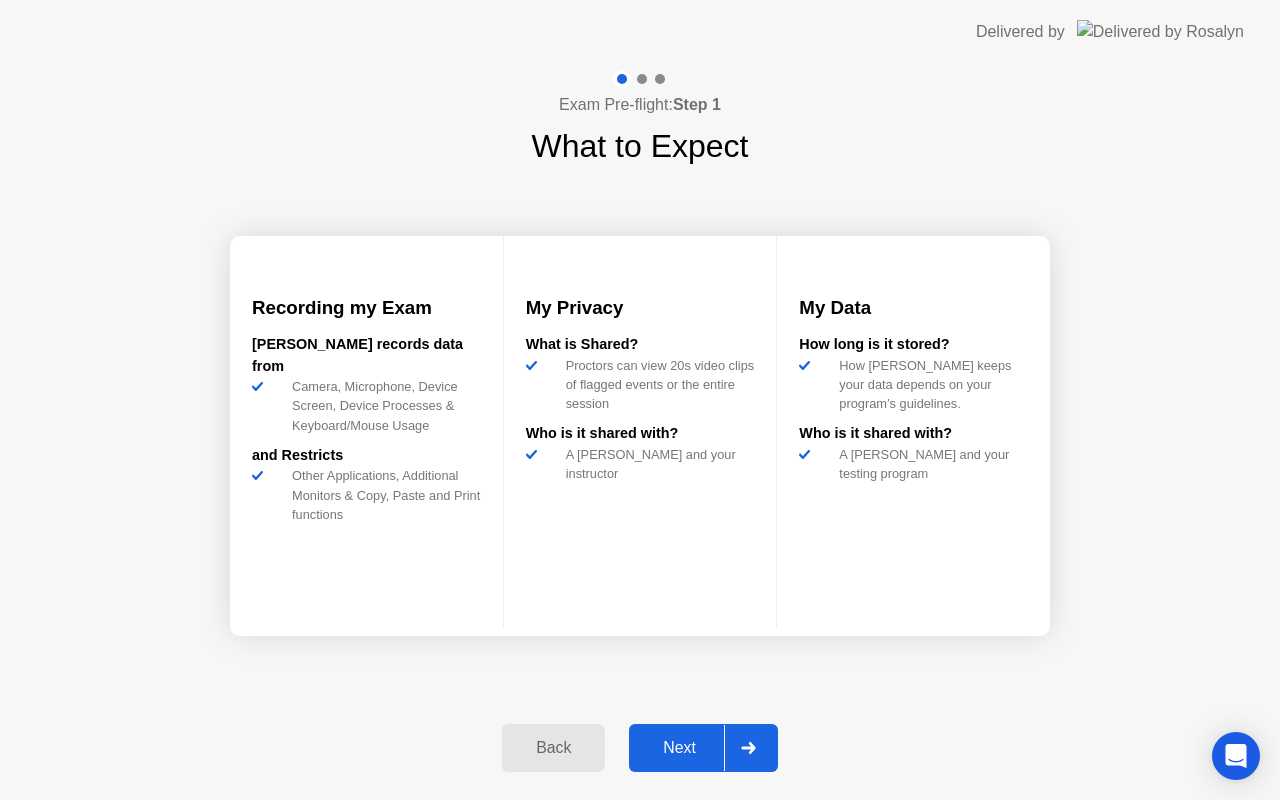 click on "Next" 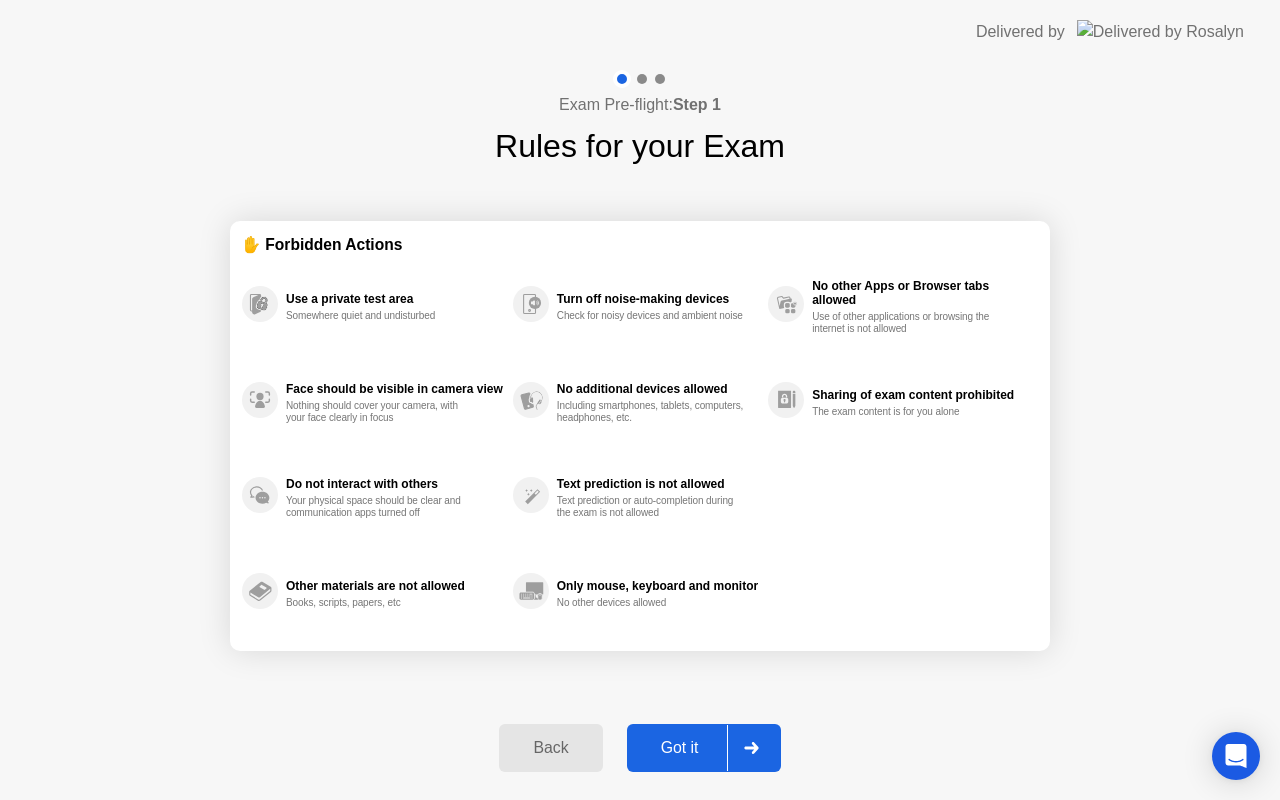 click on "Got it" 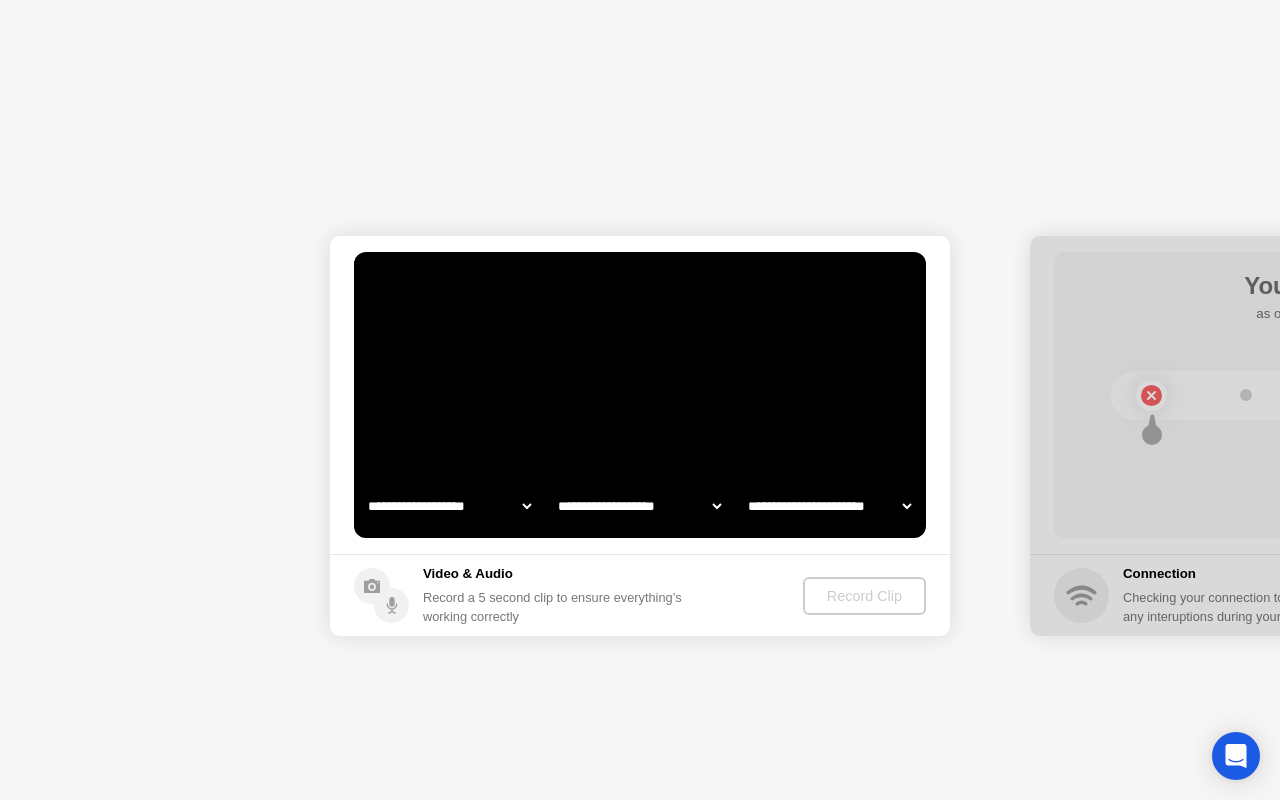 select on "**********" 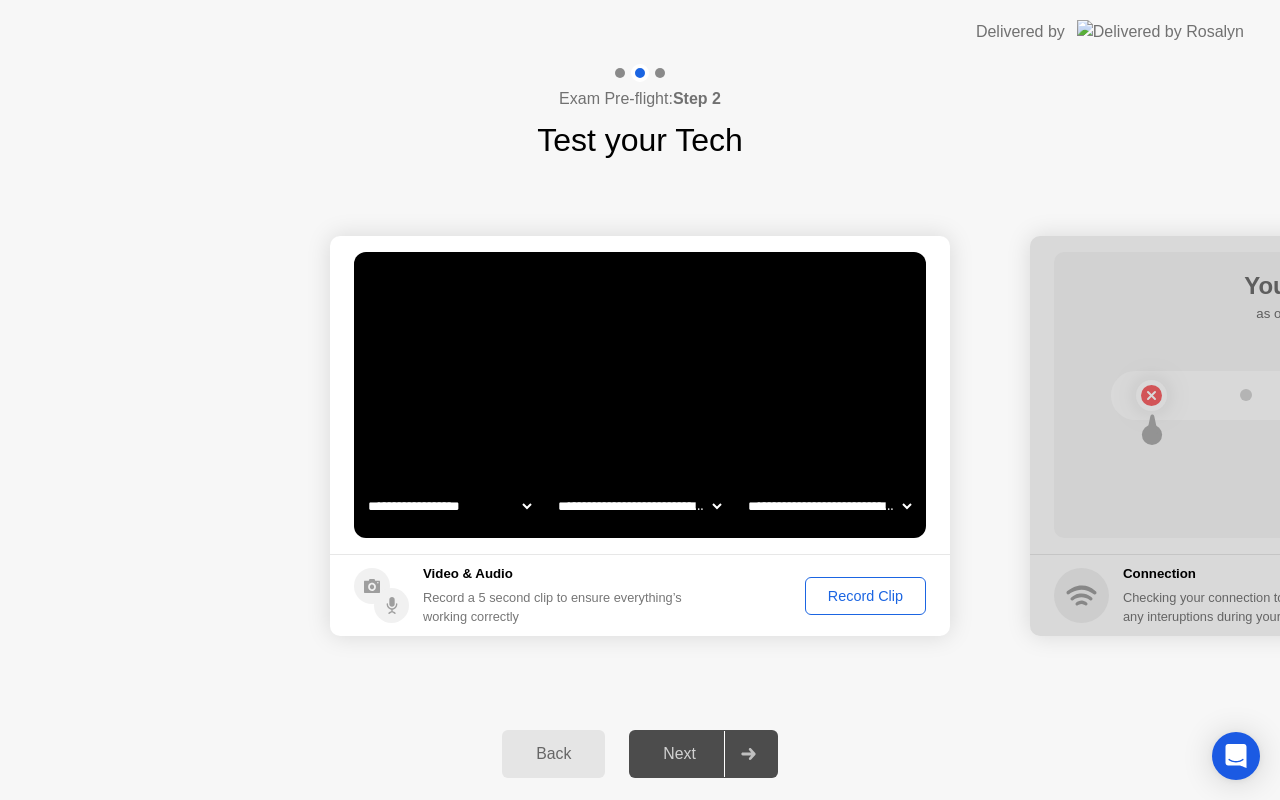 click on "Record Clip" 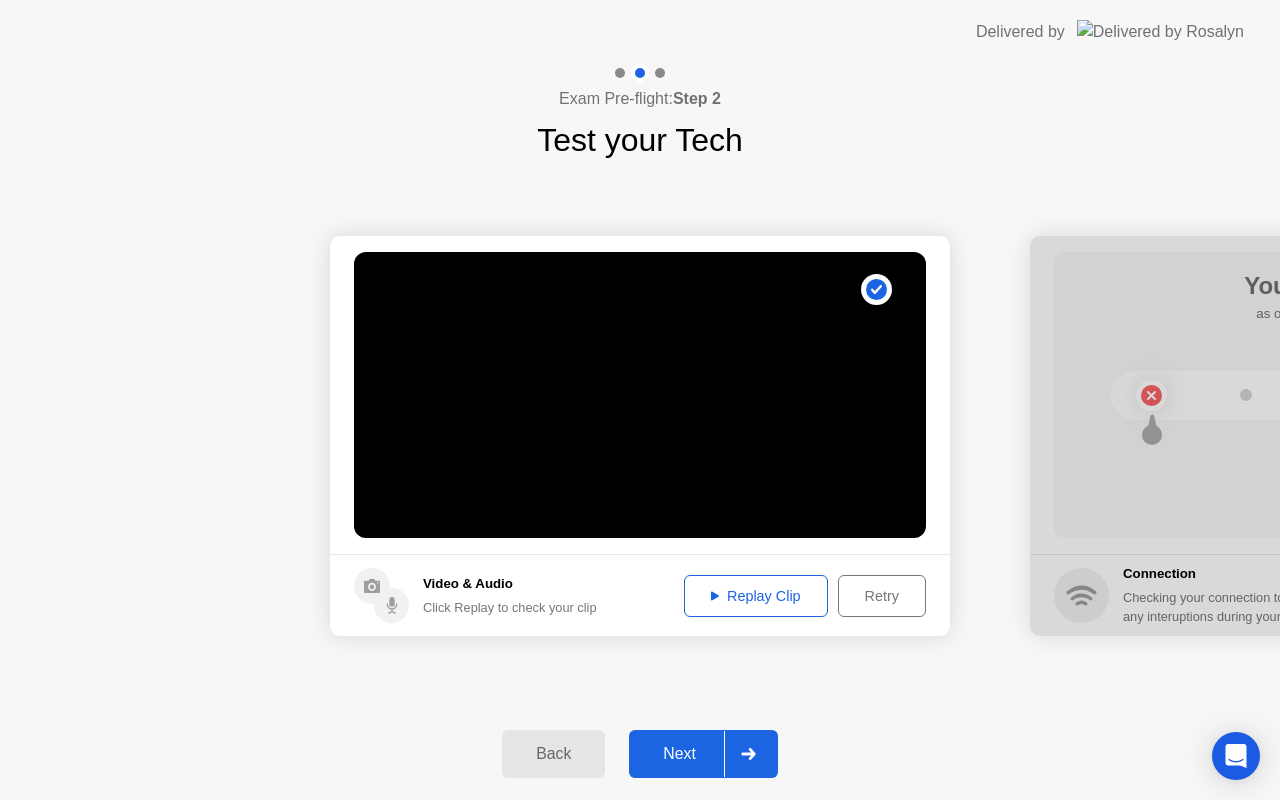 click on "Next" 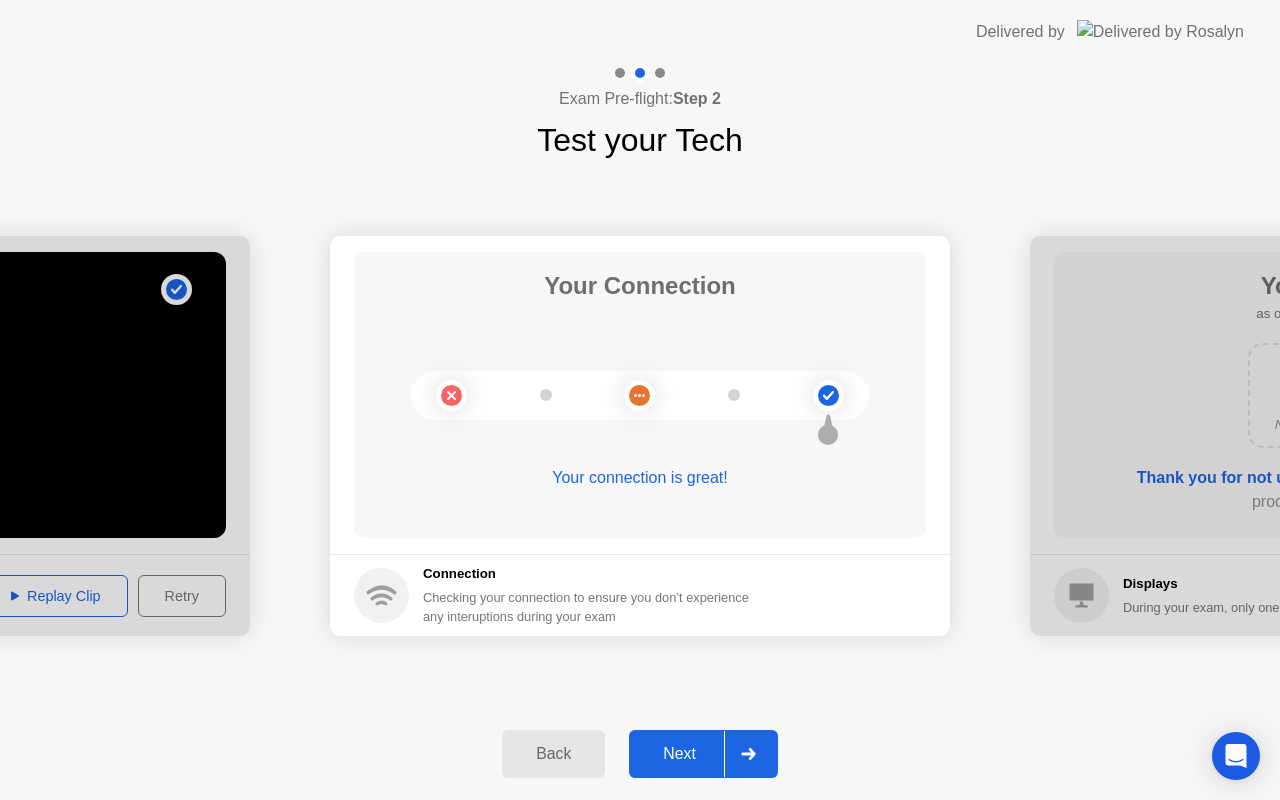 click on "Next" 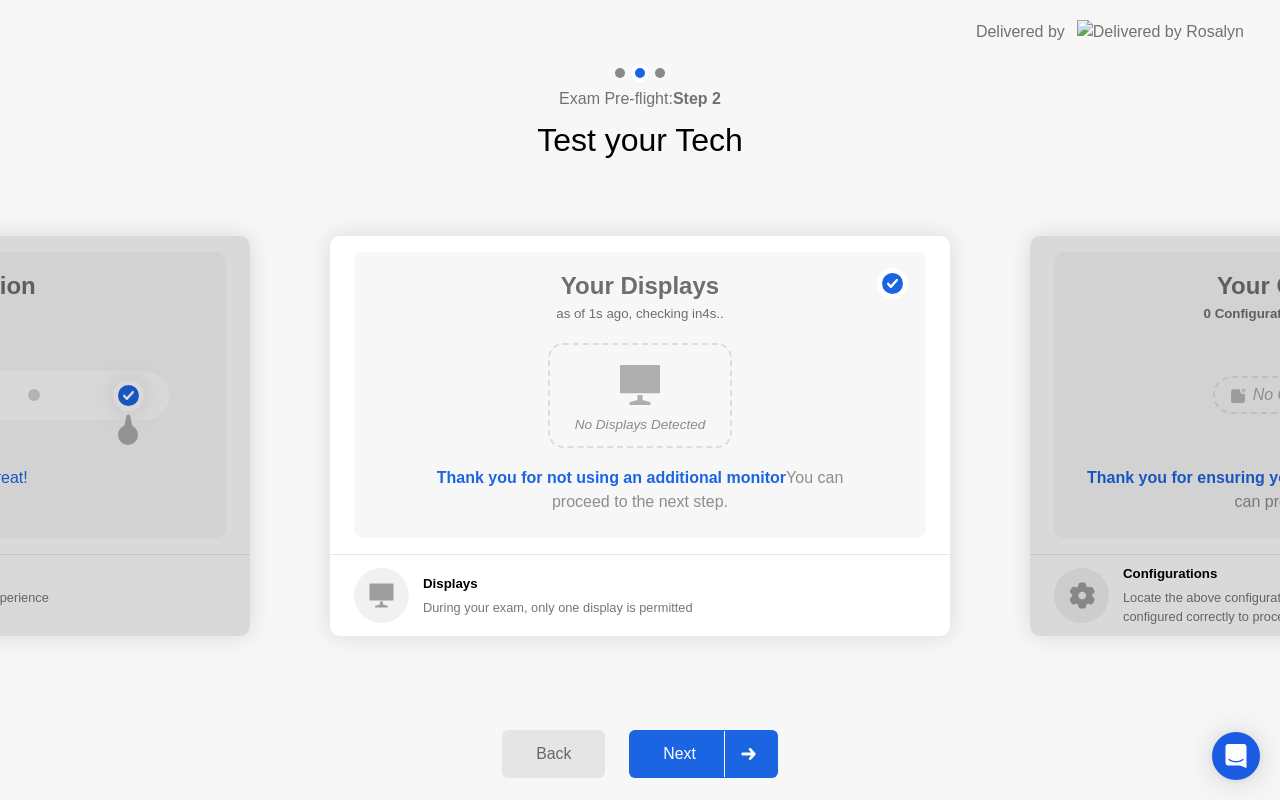click on "Next" 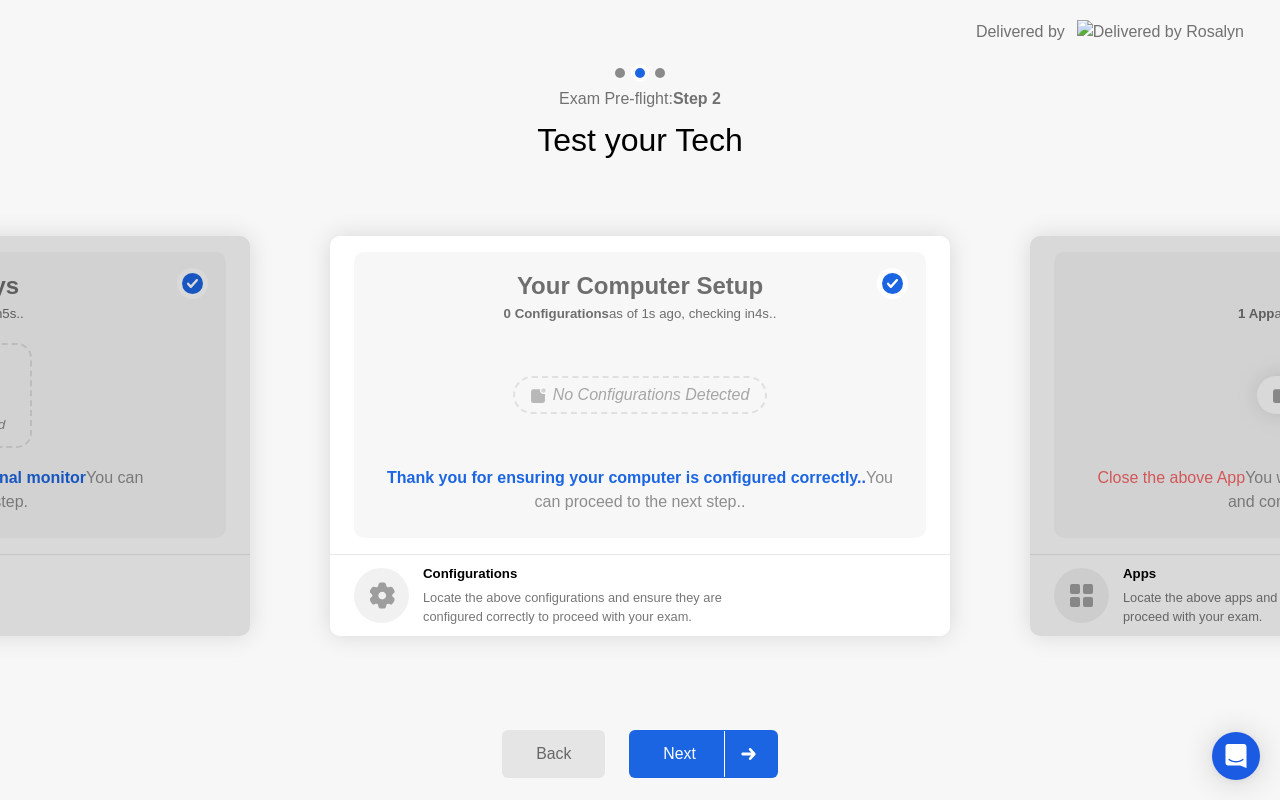 click on "Next" 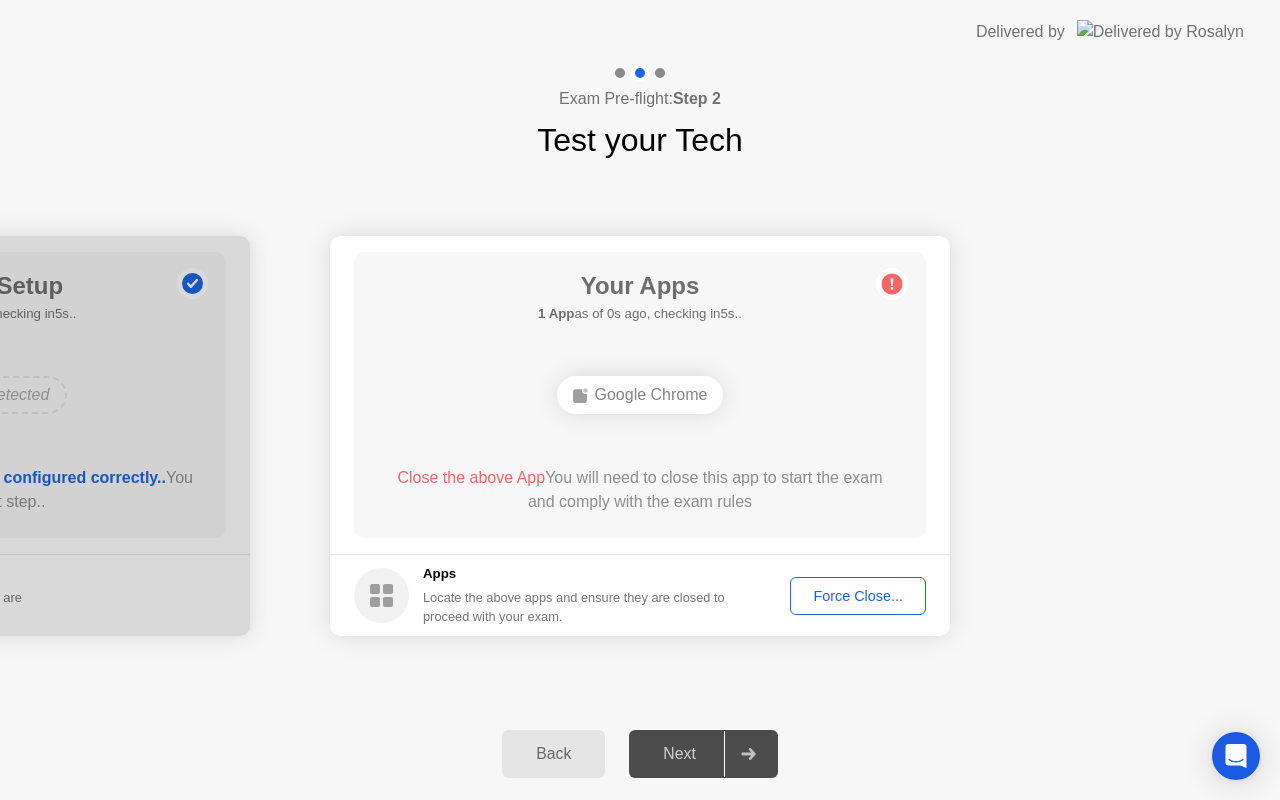 click on "Force Close..." 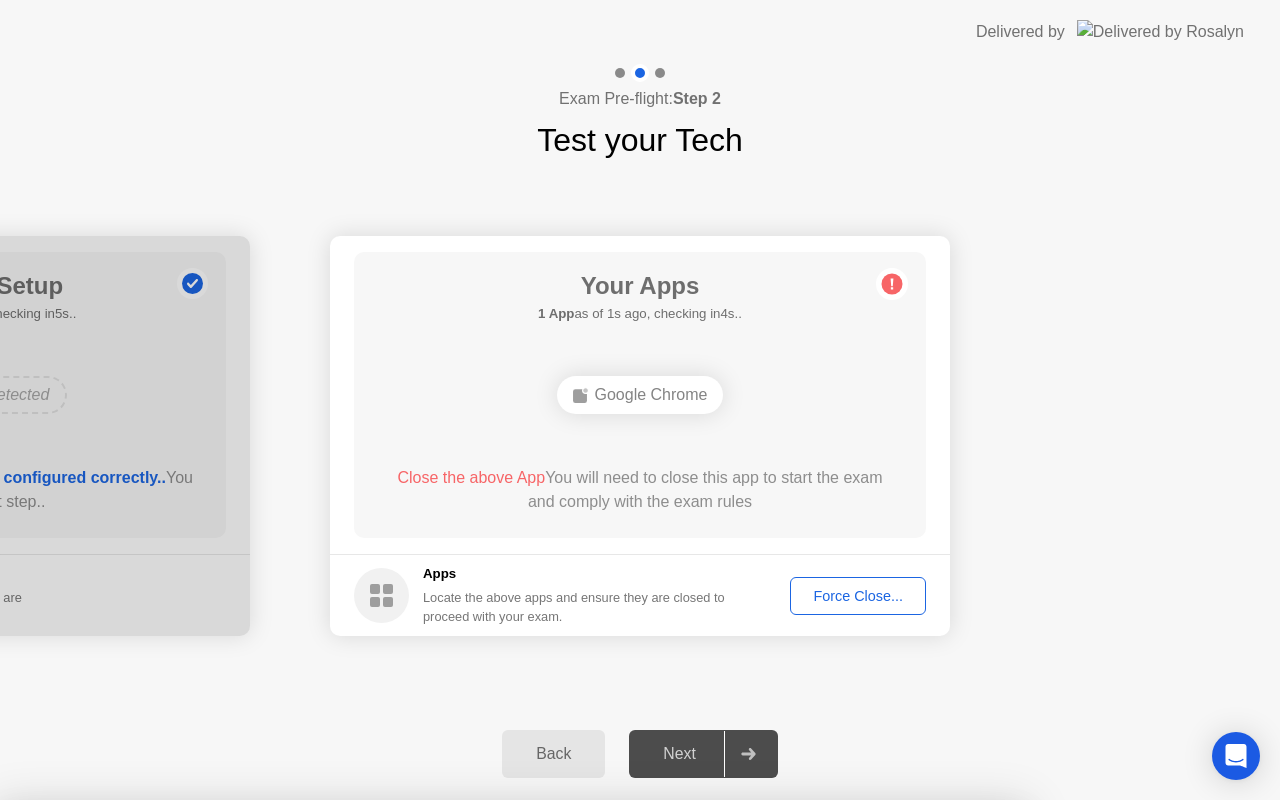 click on "Confirm" at bounding box center [579, 1076] 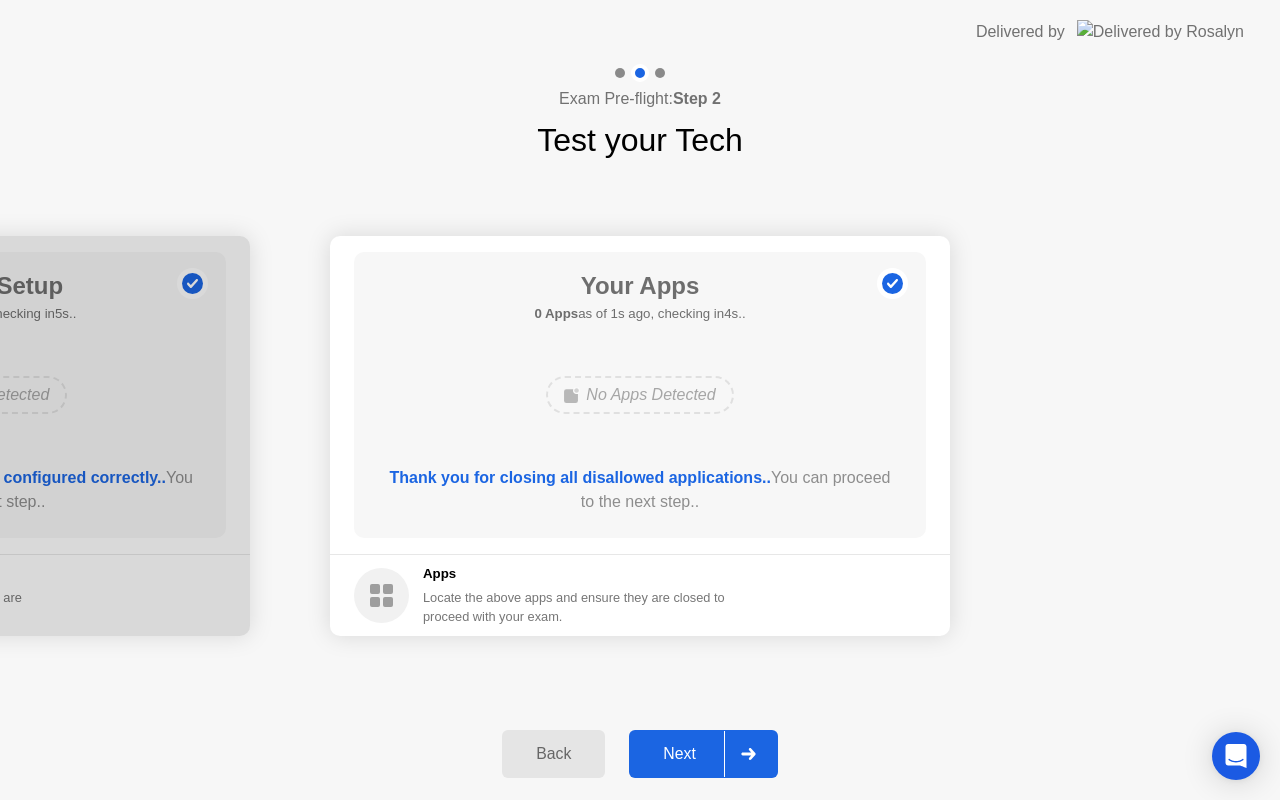 click on "Next" 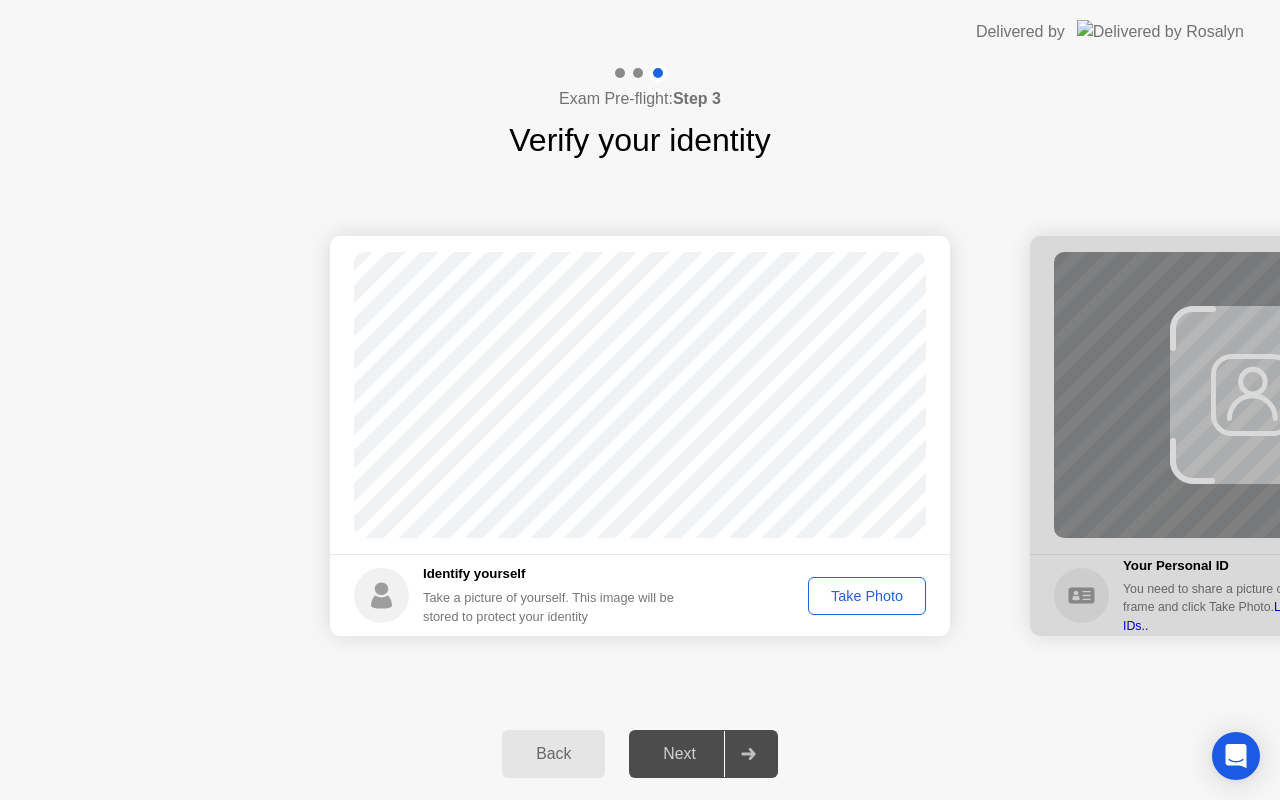 click on "Take Photo" 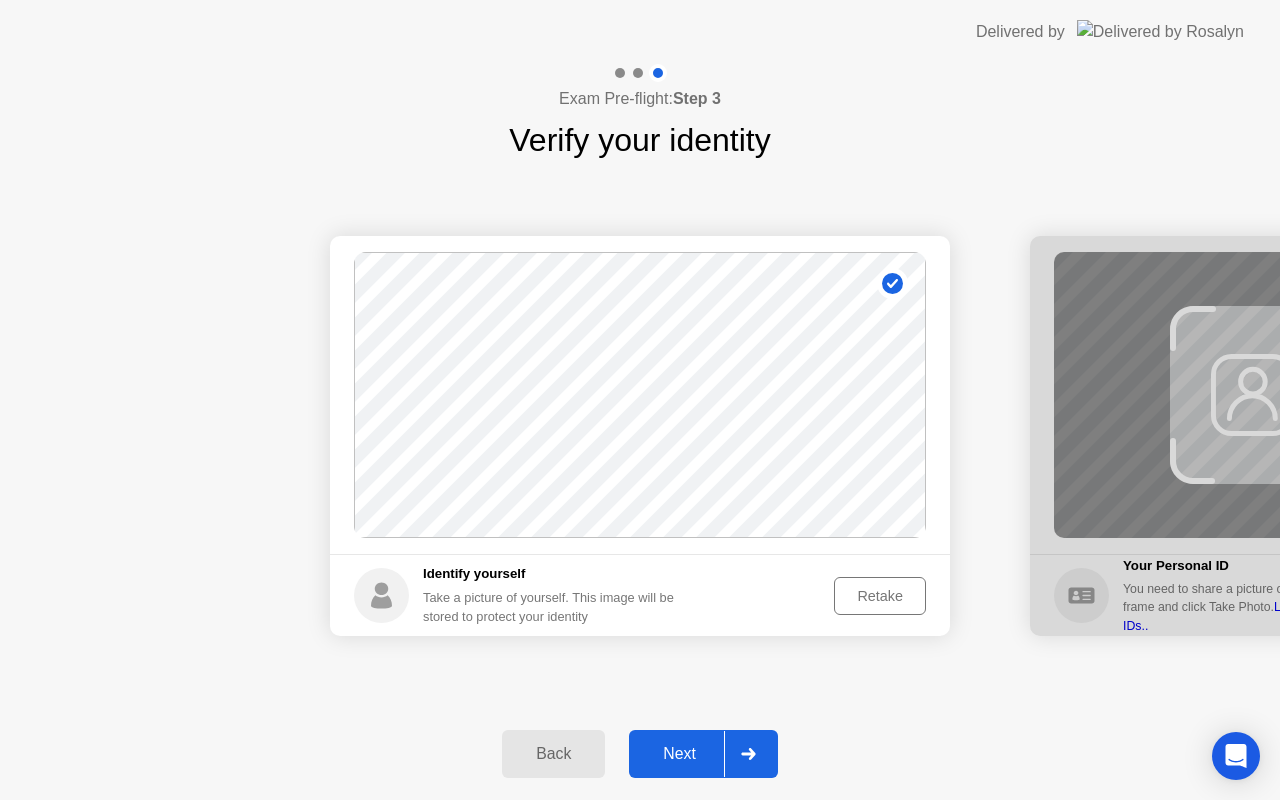 click on "Next" 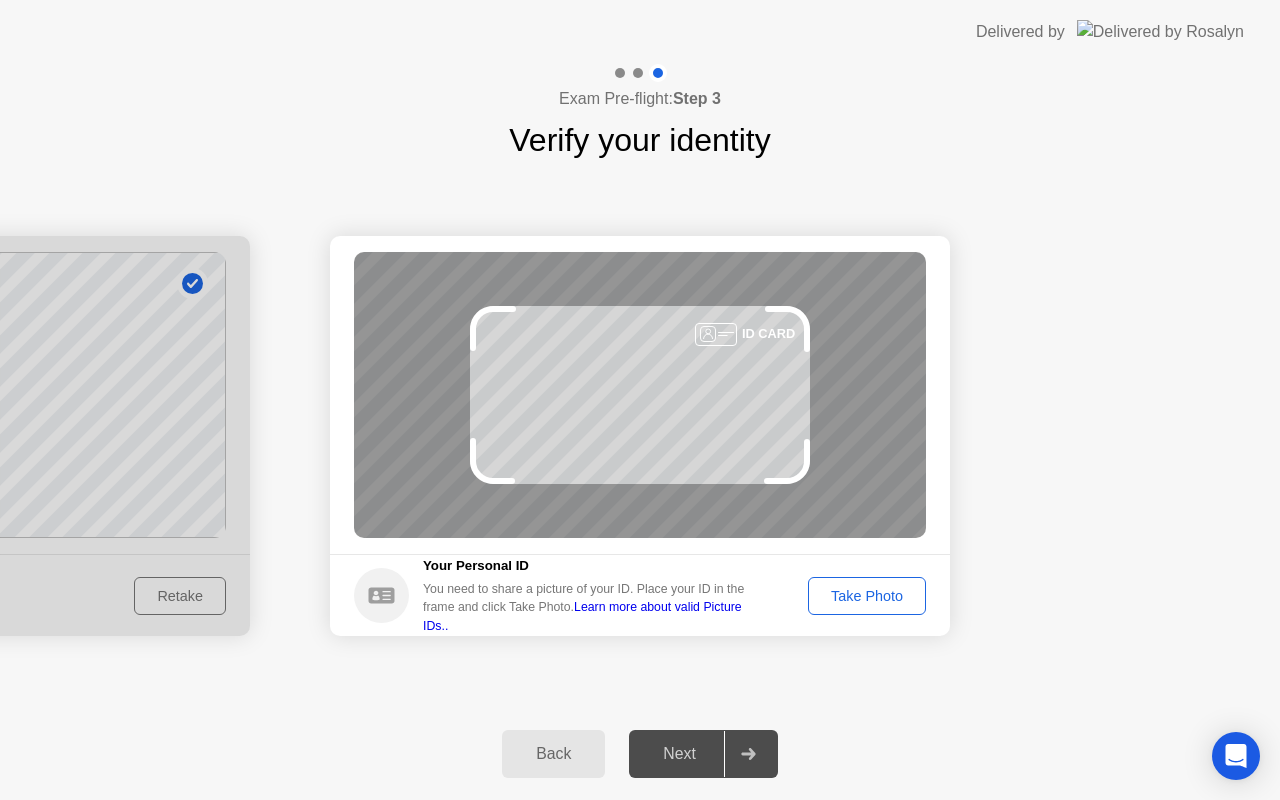 click on "Take Photo" 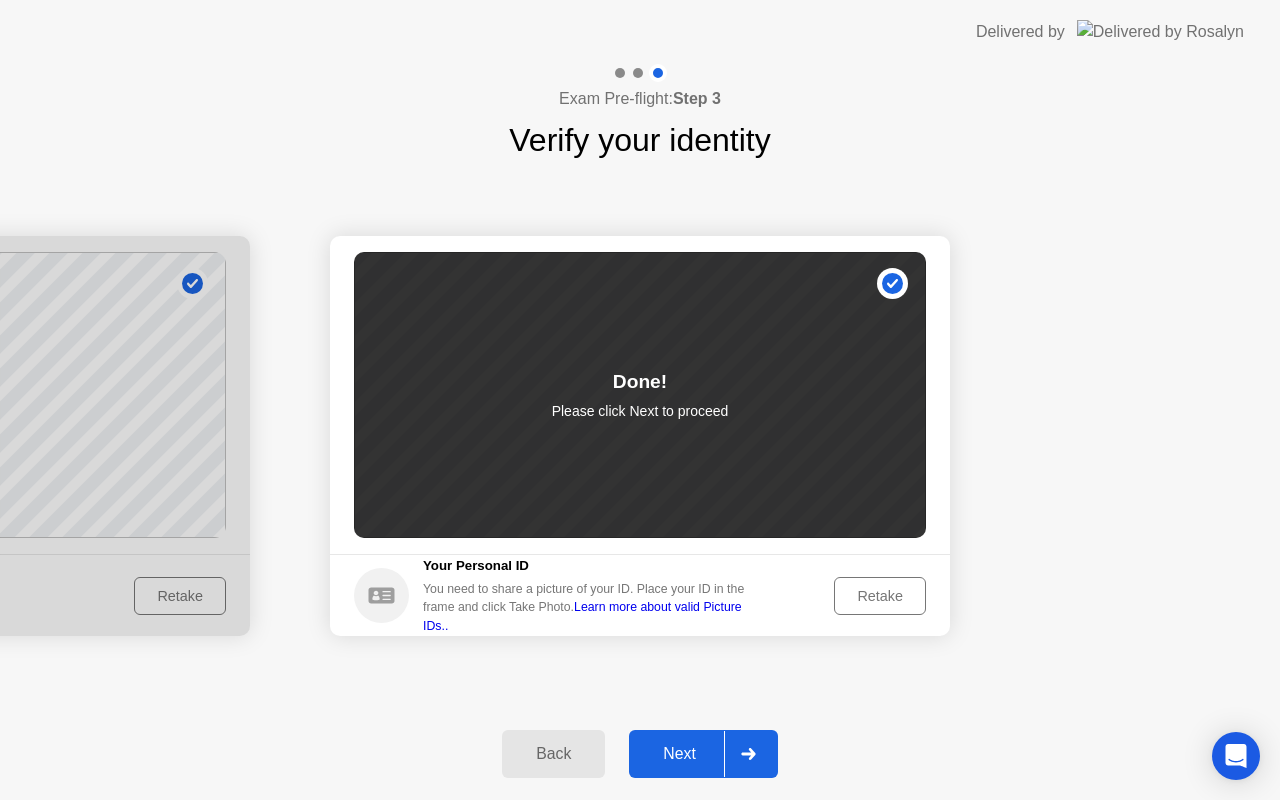 click on "Next" 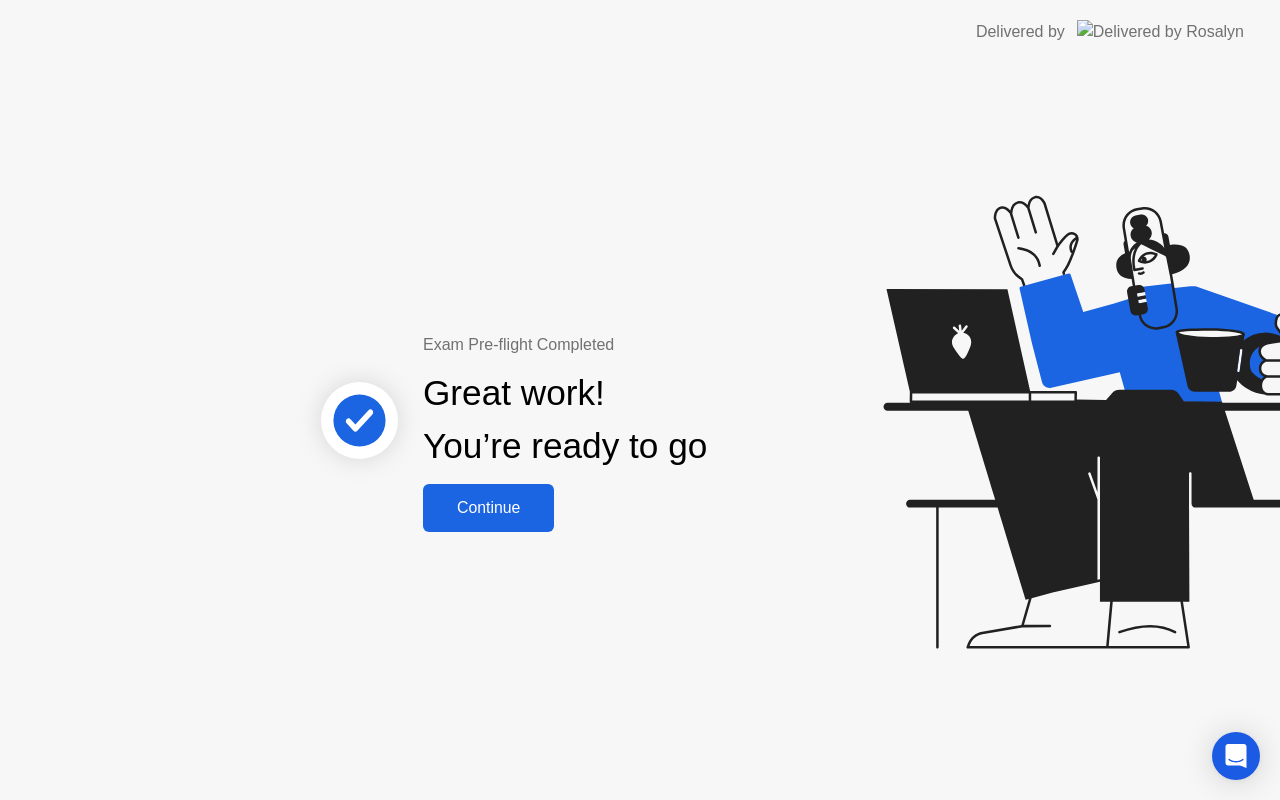 click on "Continue" 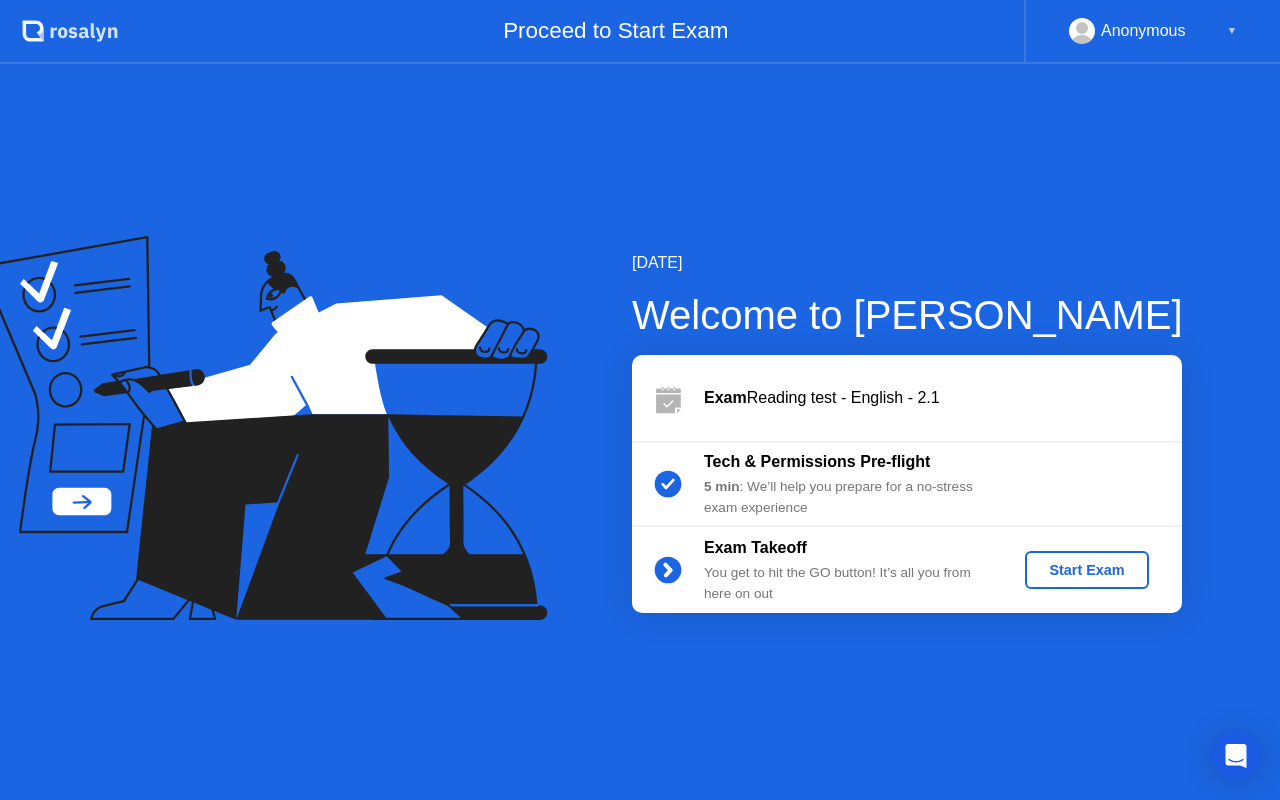 click on "Start Exam" 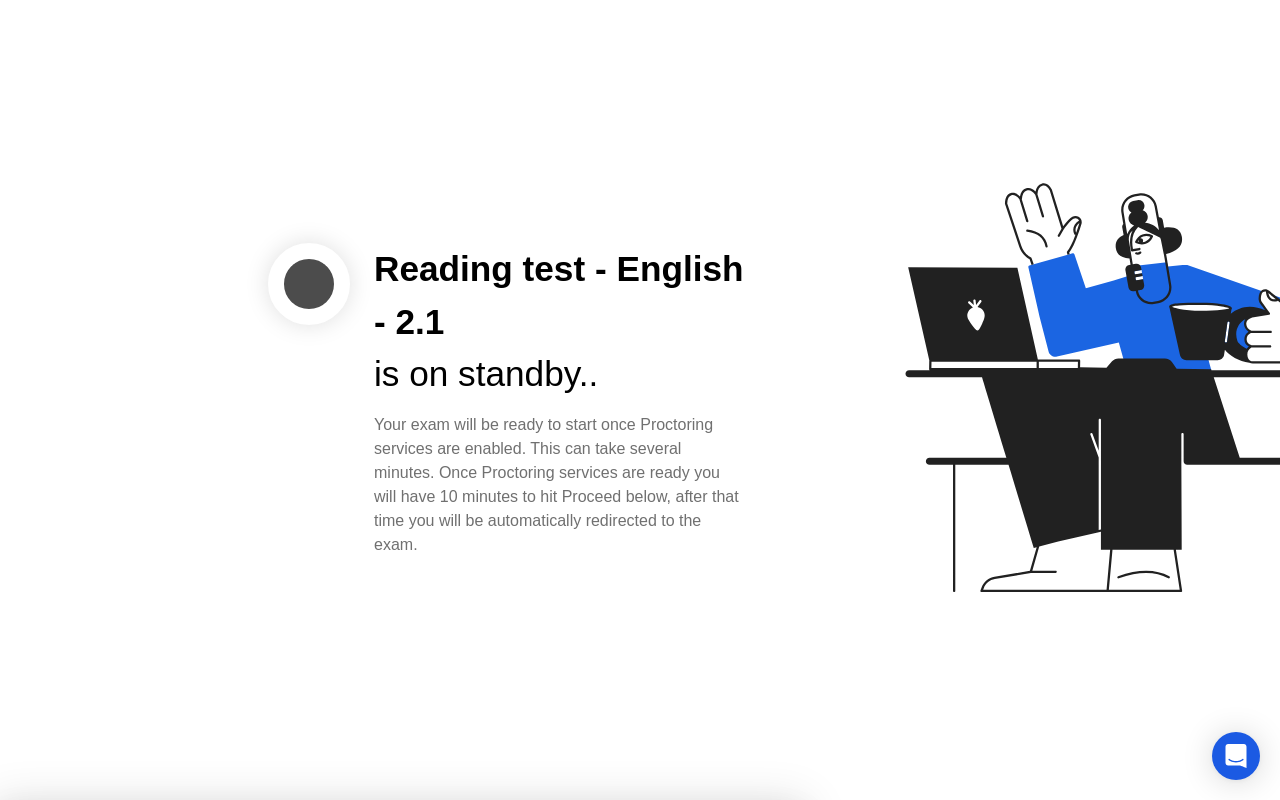 click on "Close App" at bounding box center (400, 1156) 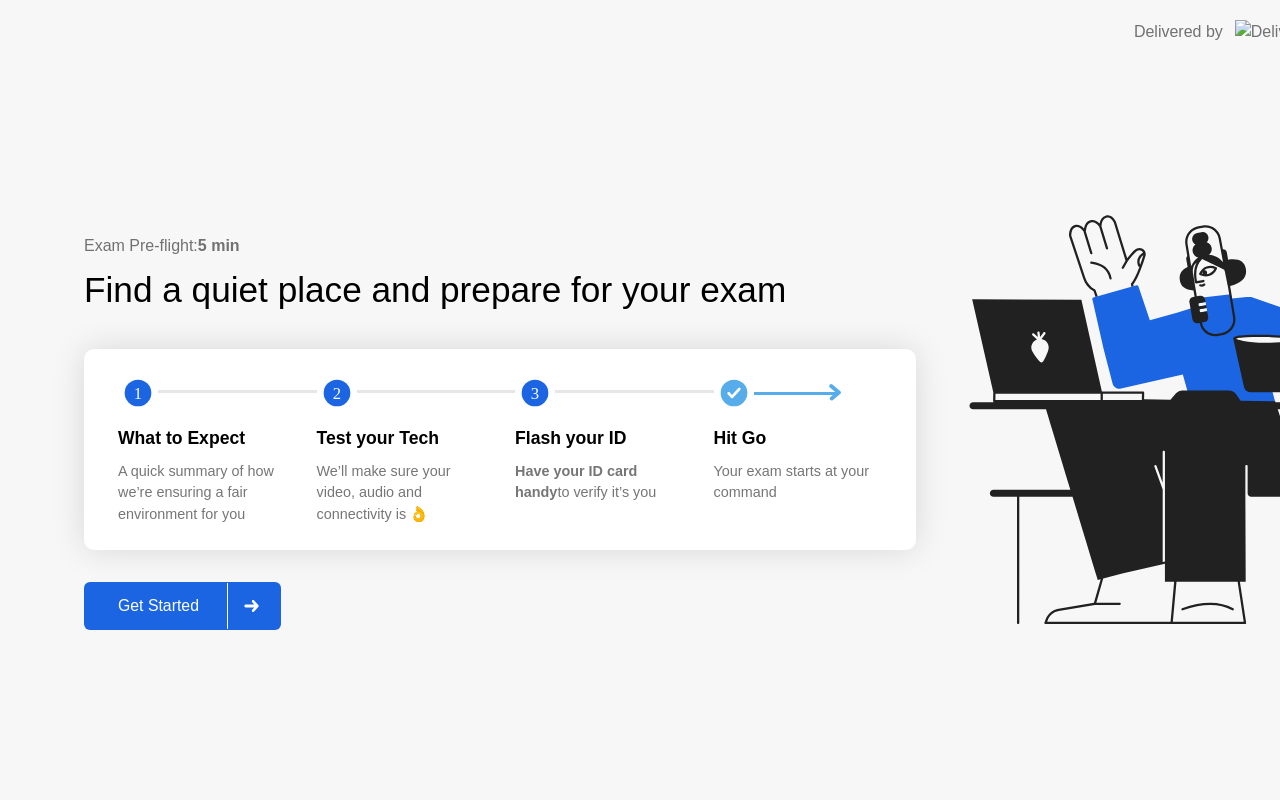scroll, scrollTop: 0, scrollLeft: 0, axis: both 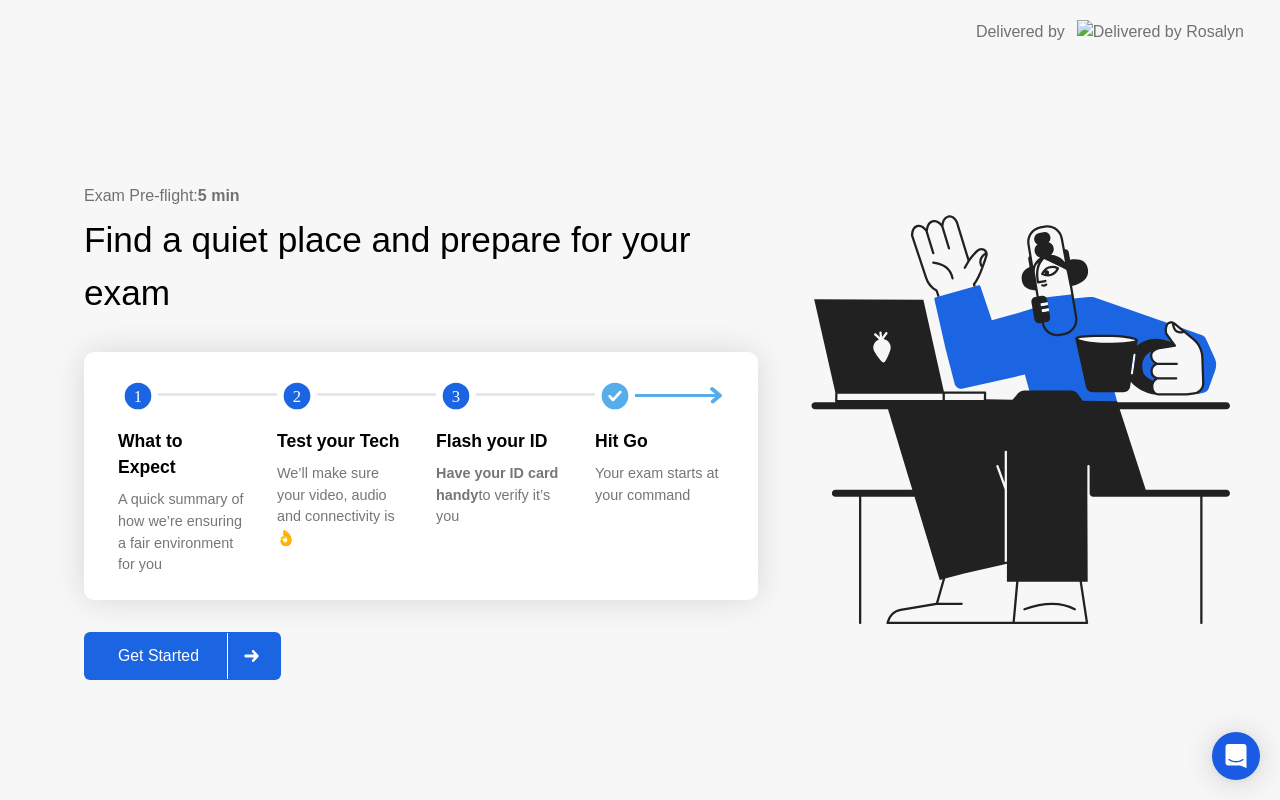 click on "Get Started" 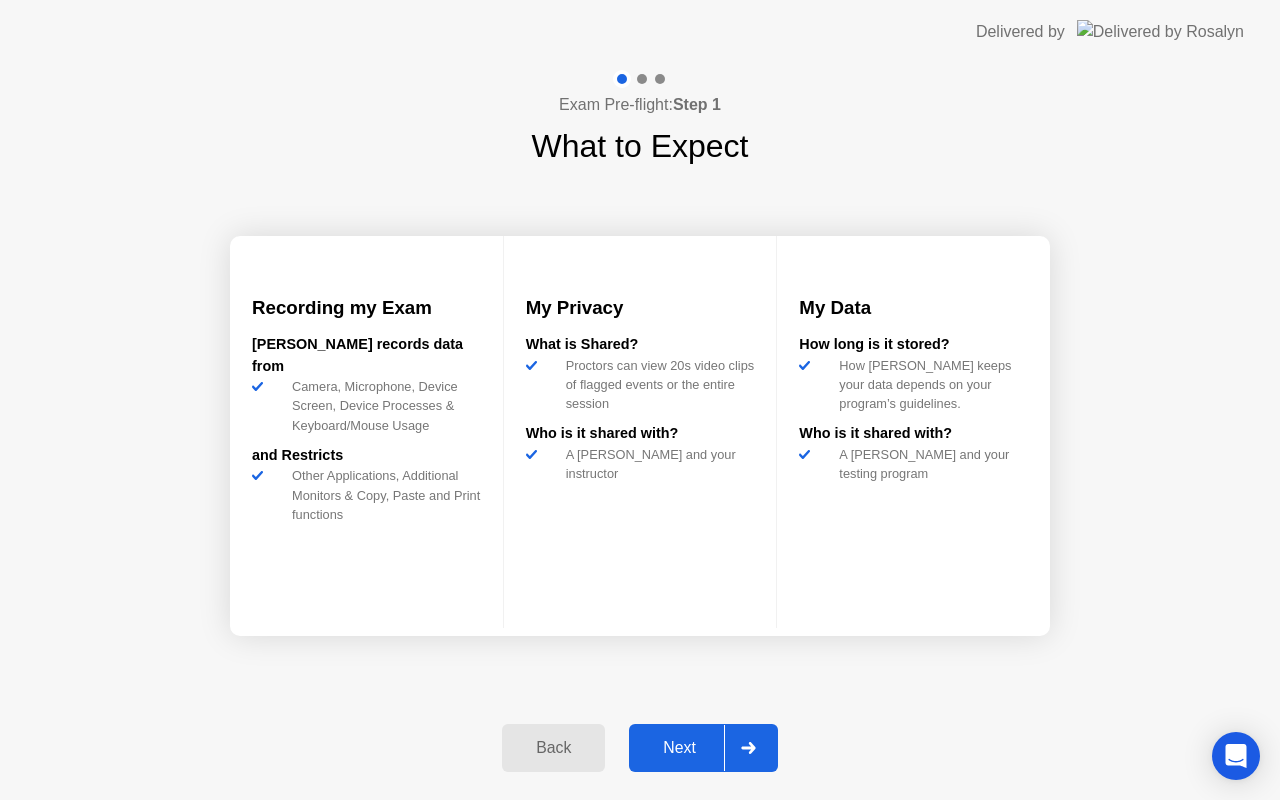 click on "Next" 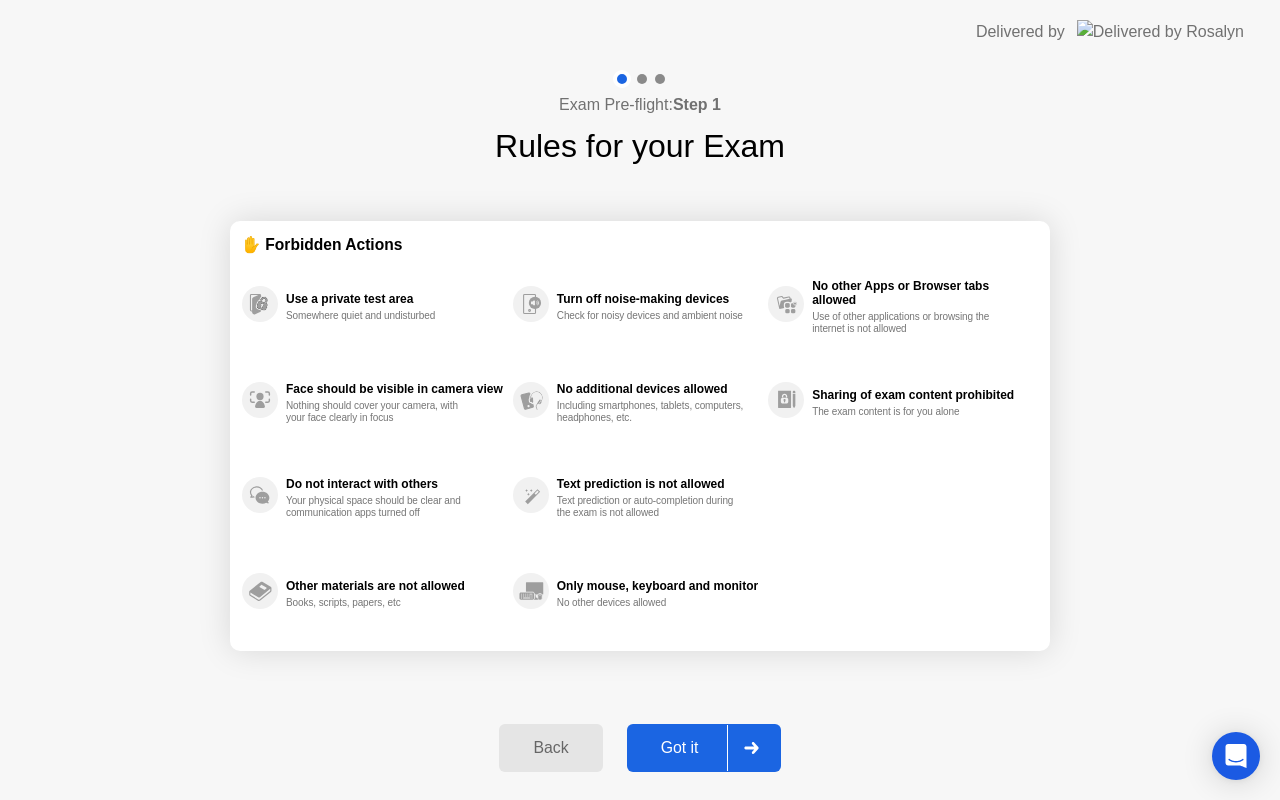 click on "Got it" 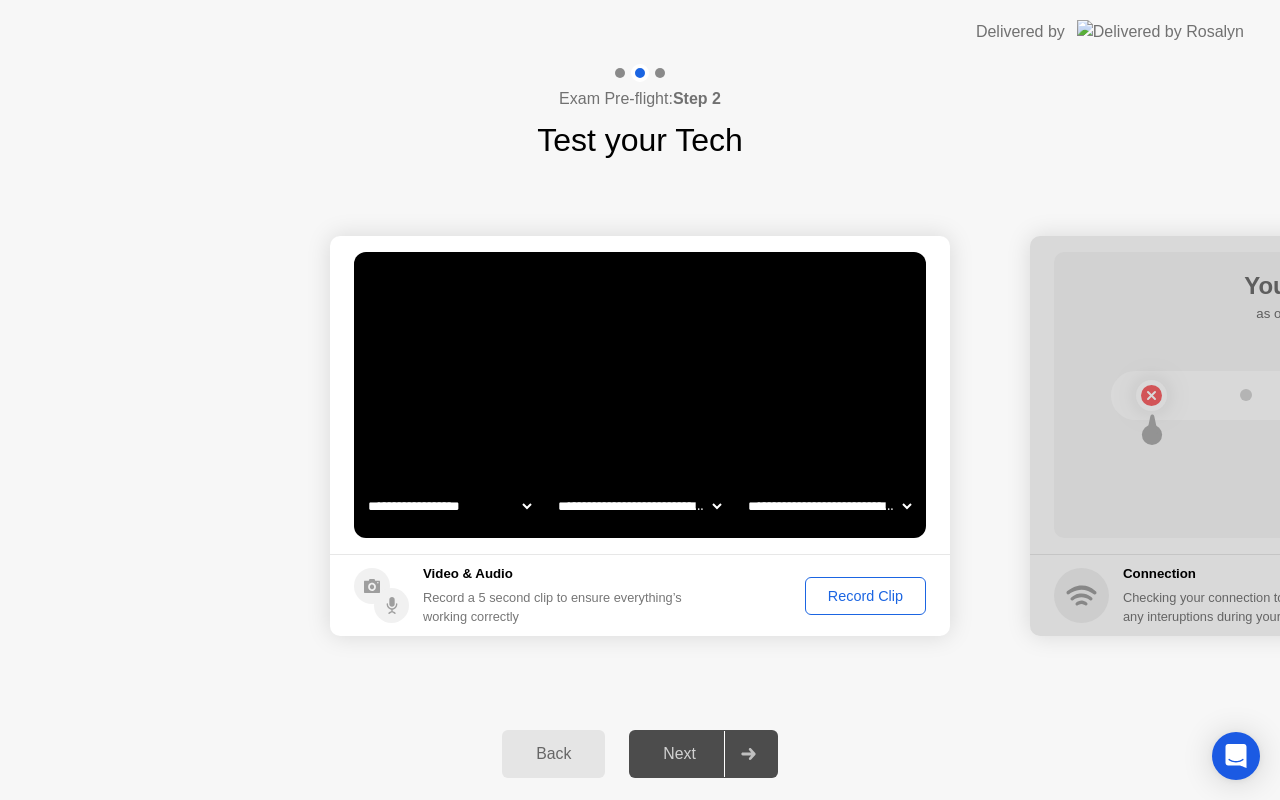 click on "Record Clip" 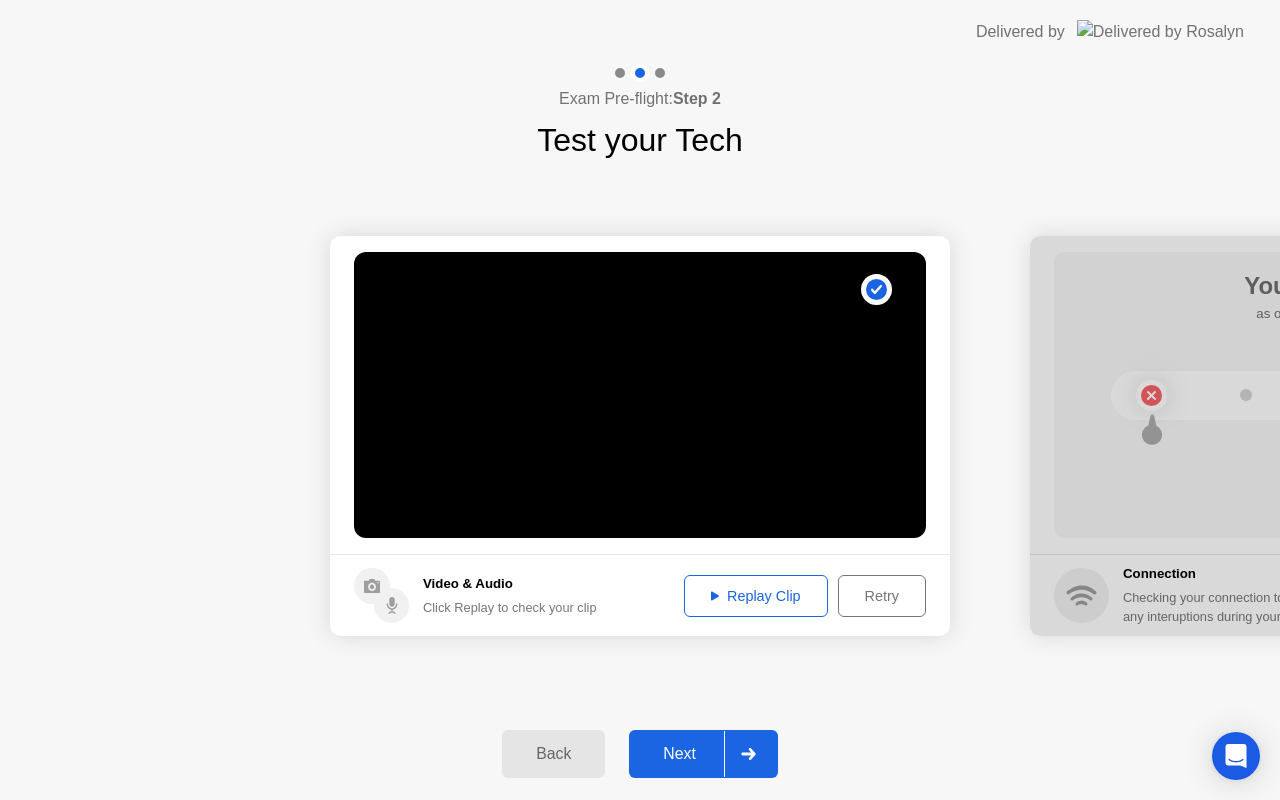 click on "Next" 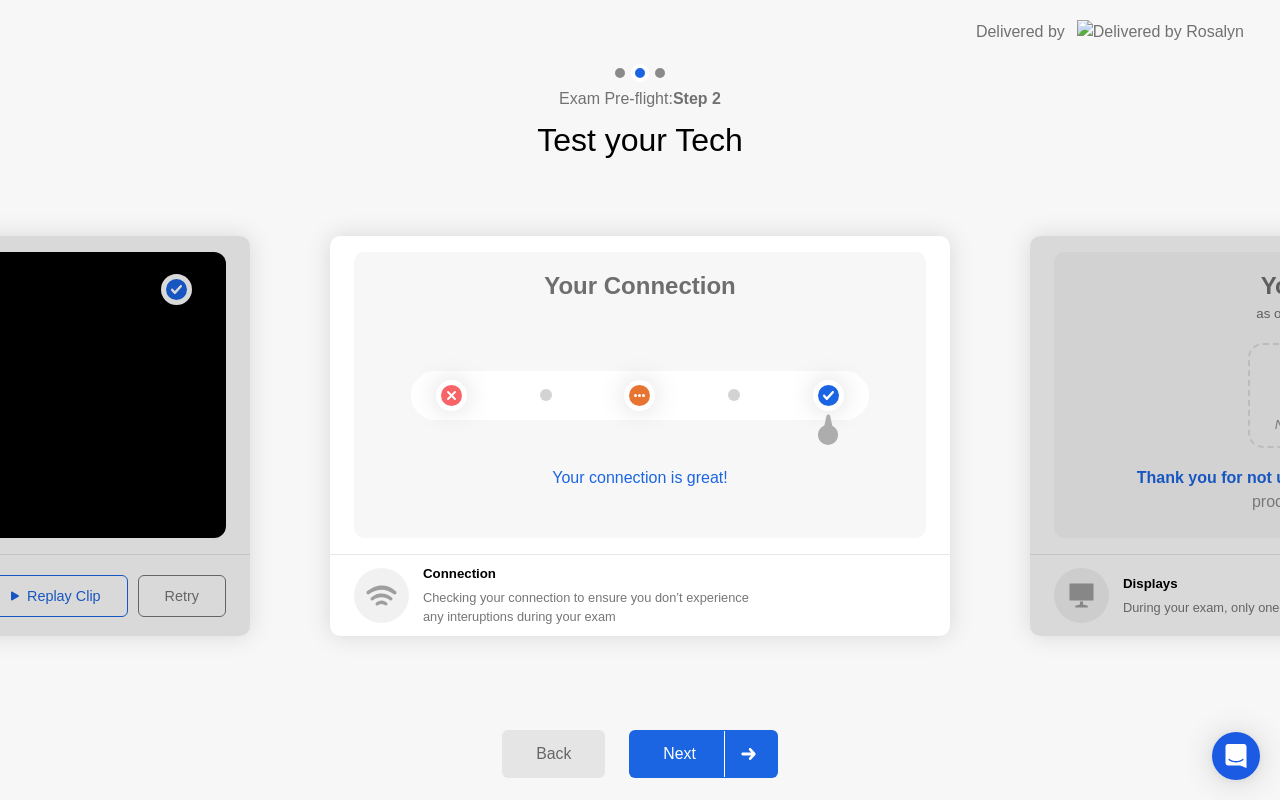 click on "Next" 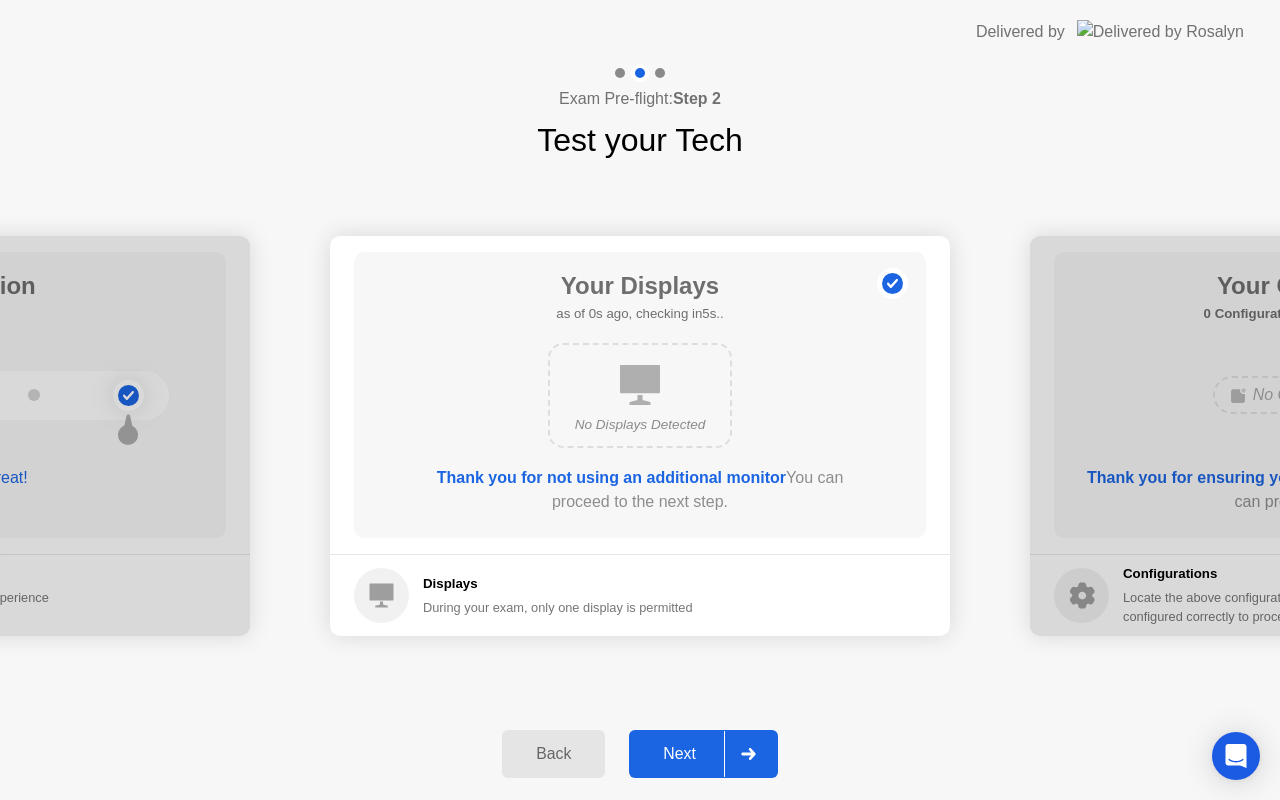 click on "Next" 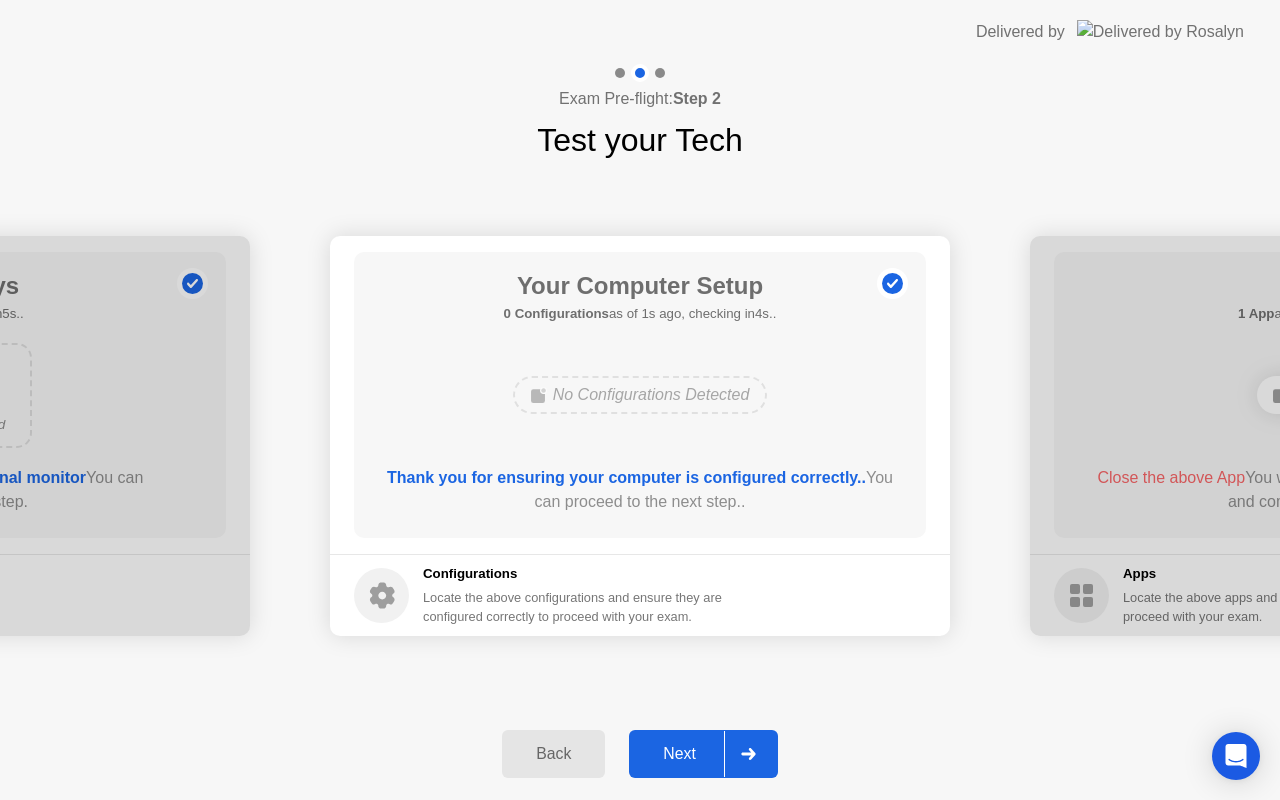 click on "Next" 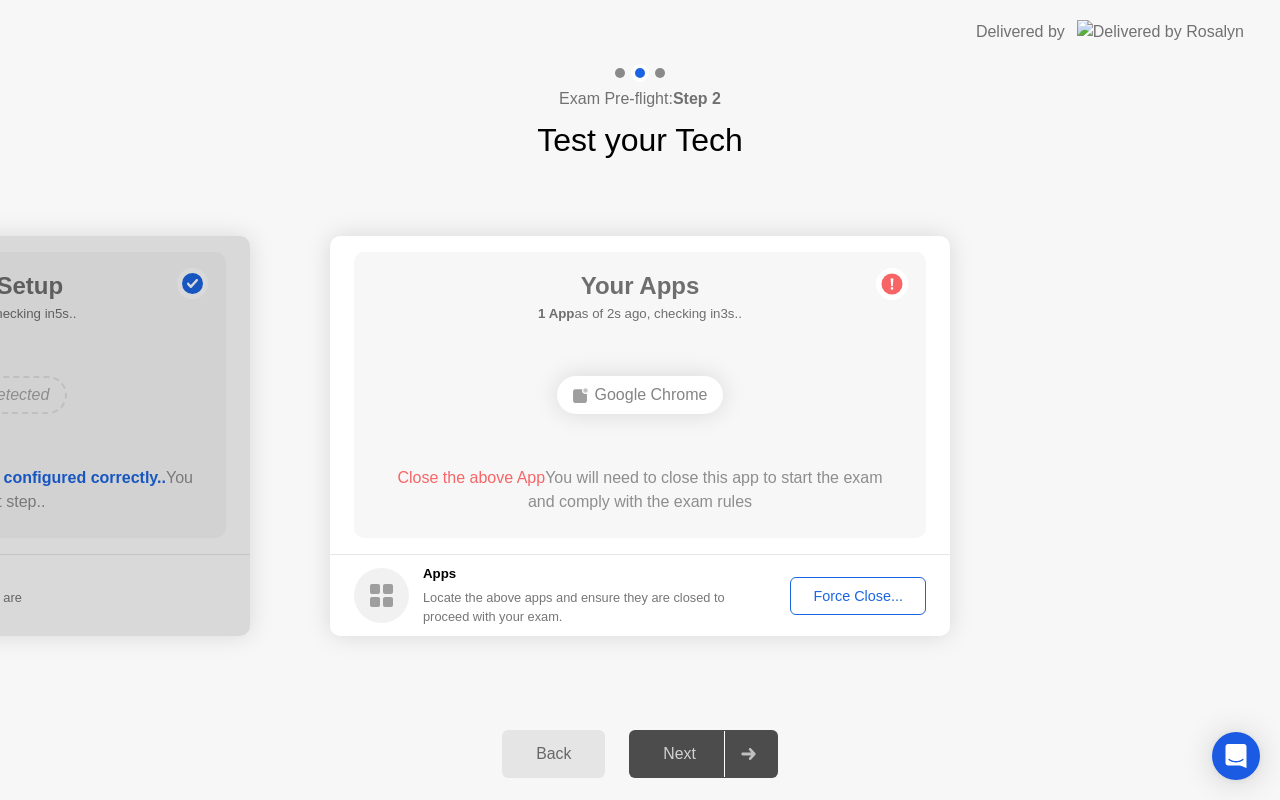 click on "Force Close..." 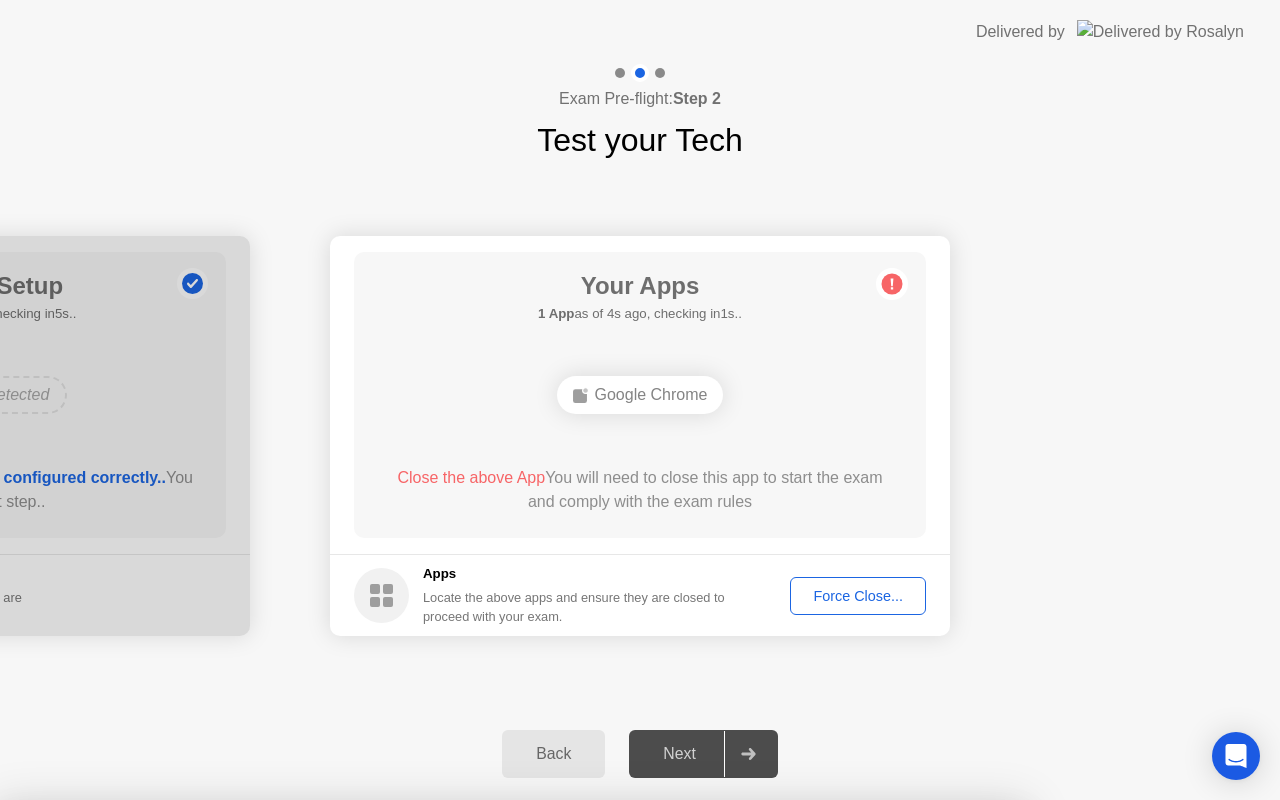 click on "Confirm" at bounding box center [579, 1076] 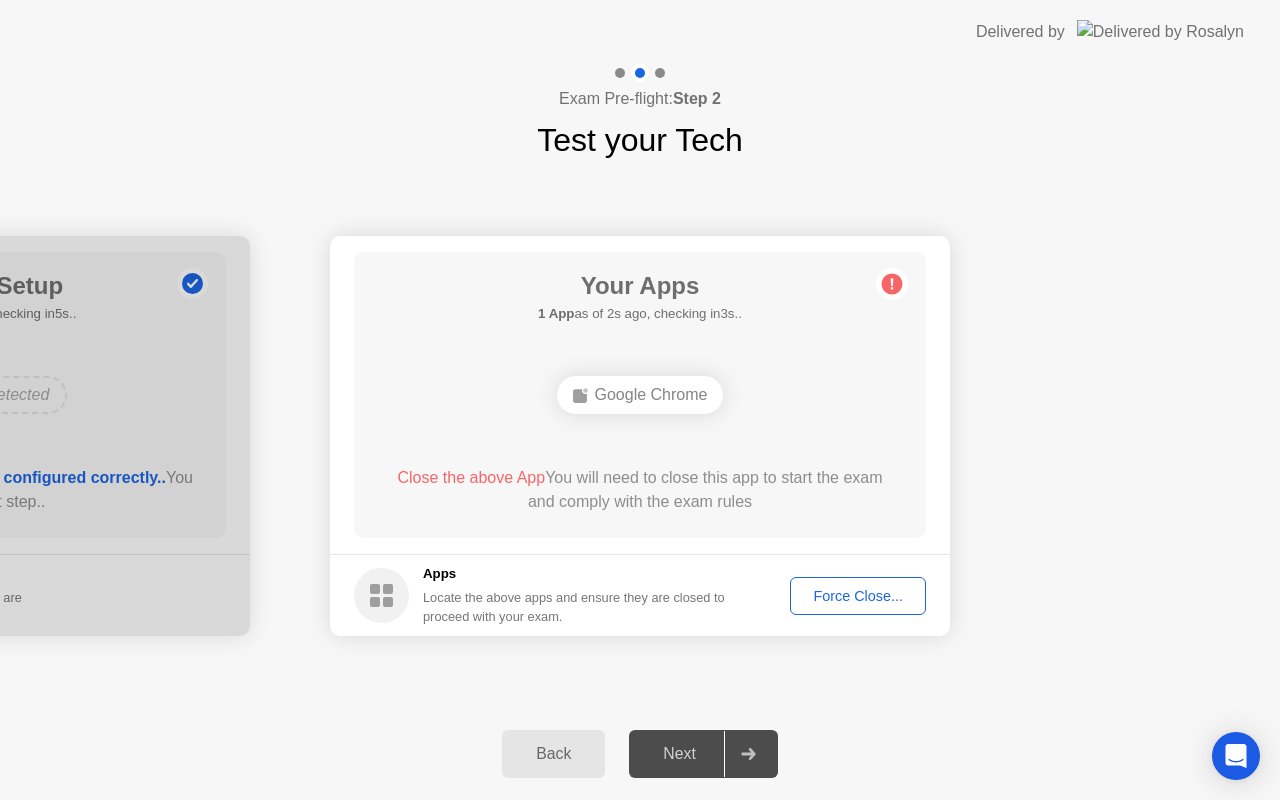 click on "Next" 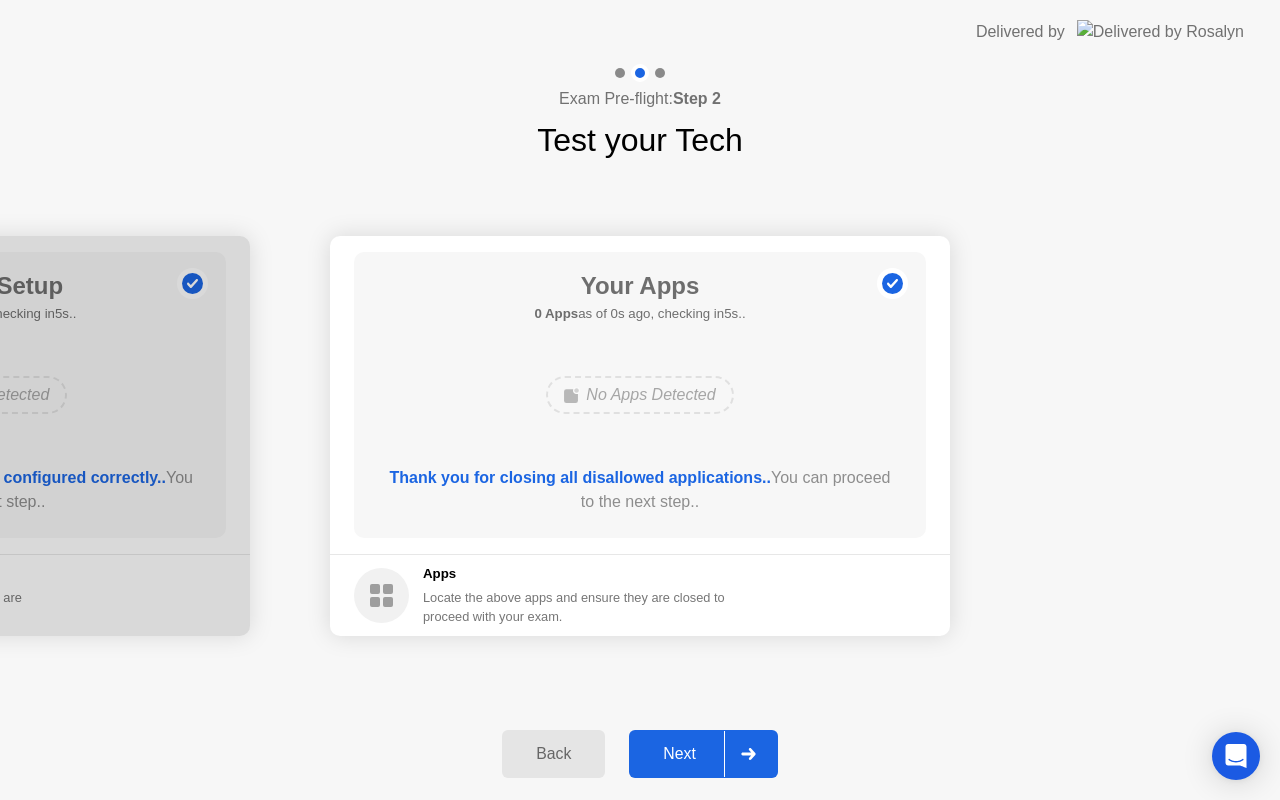 click on "Next" 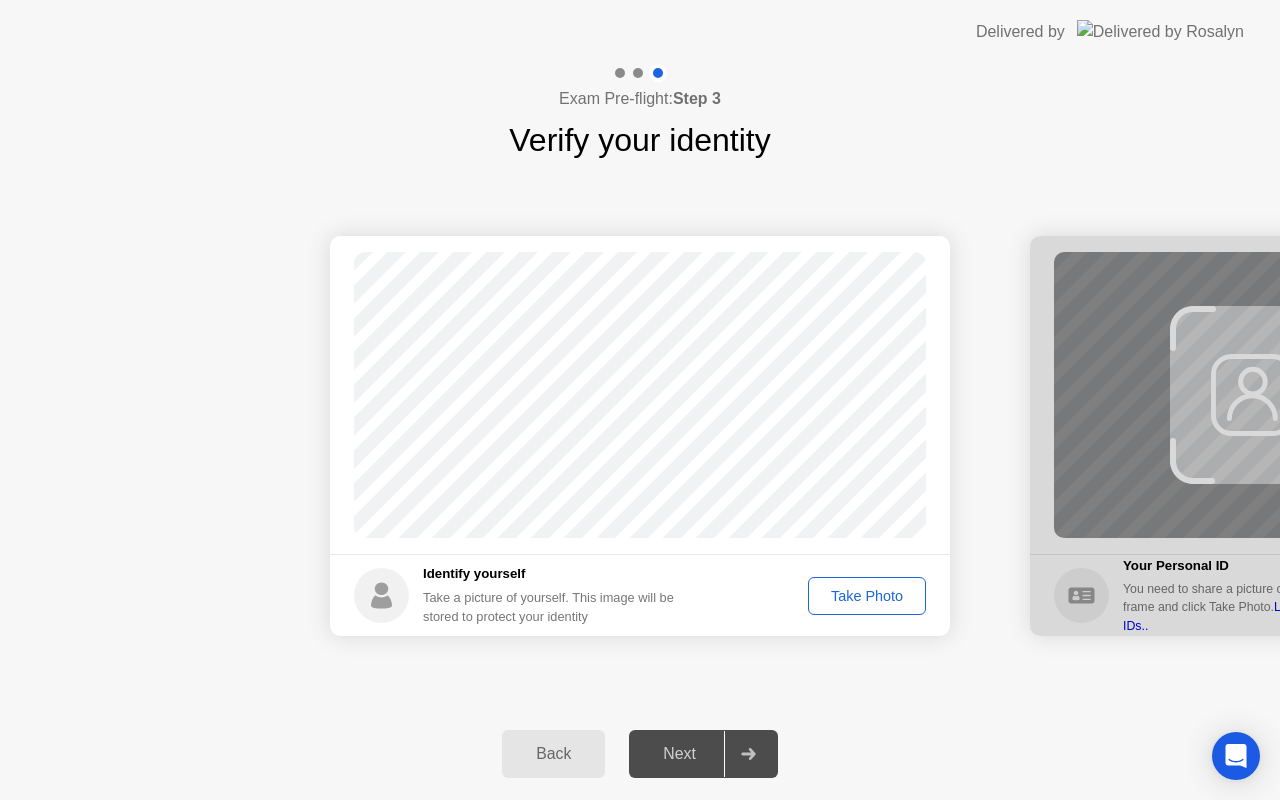 click on "Take Photo" 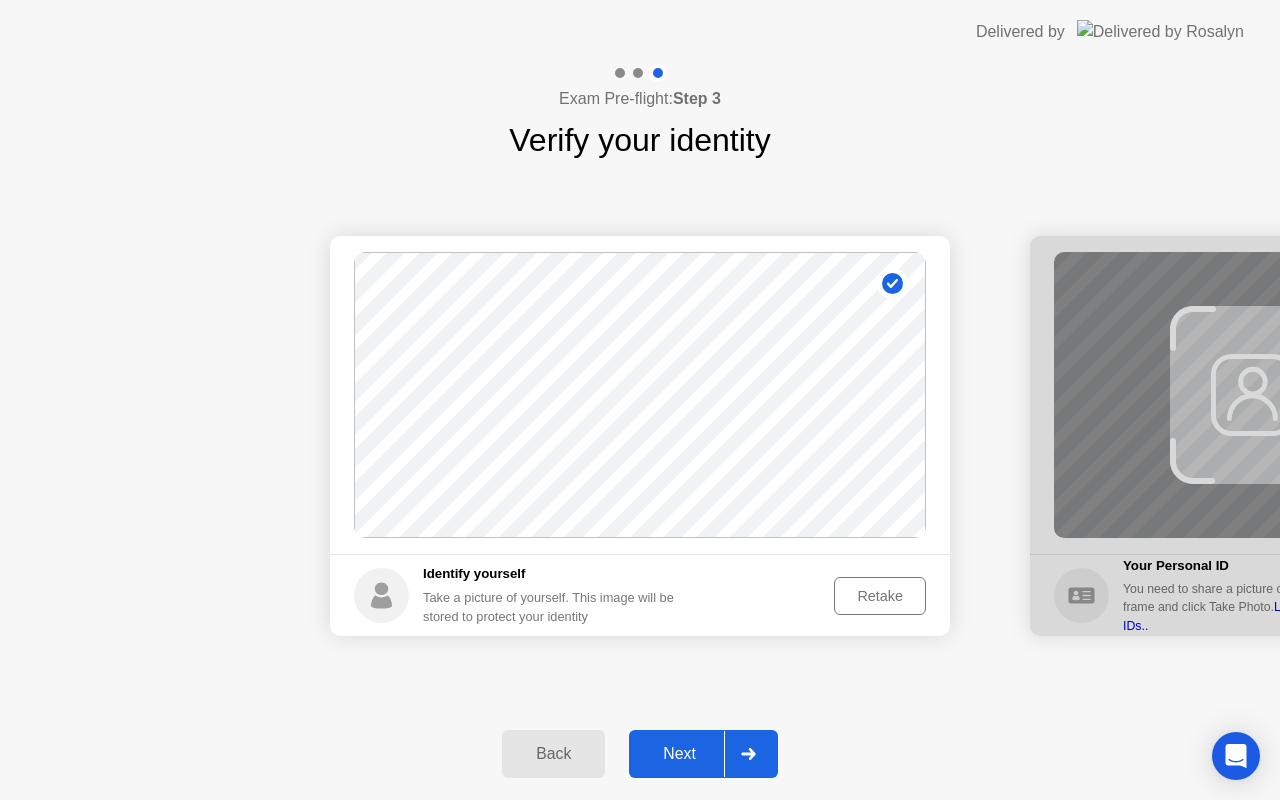 click on "Next" 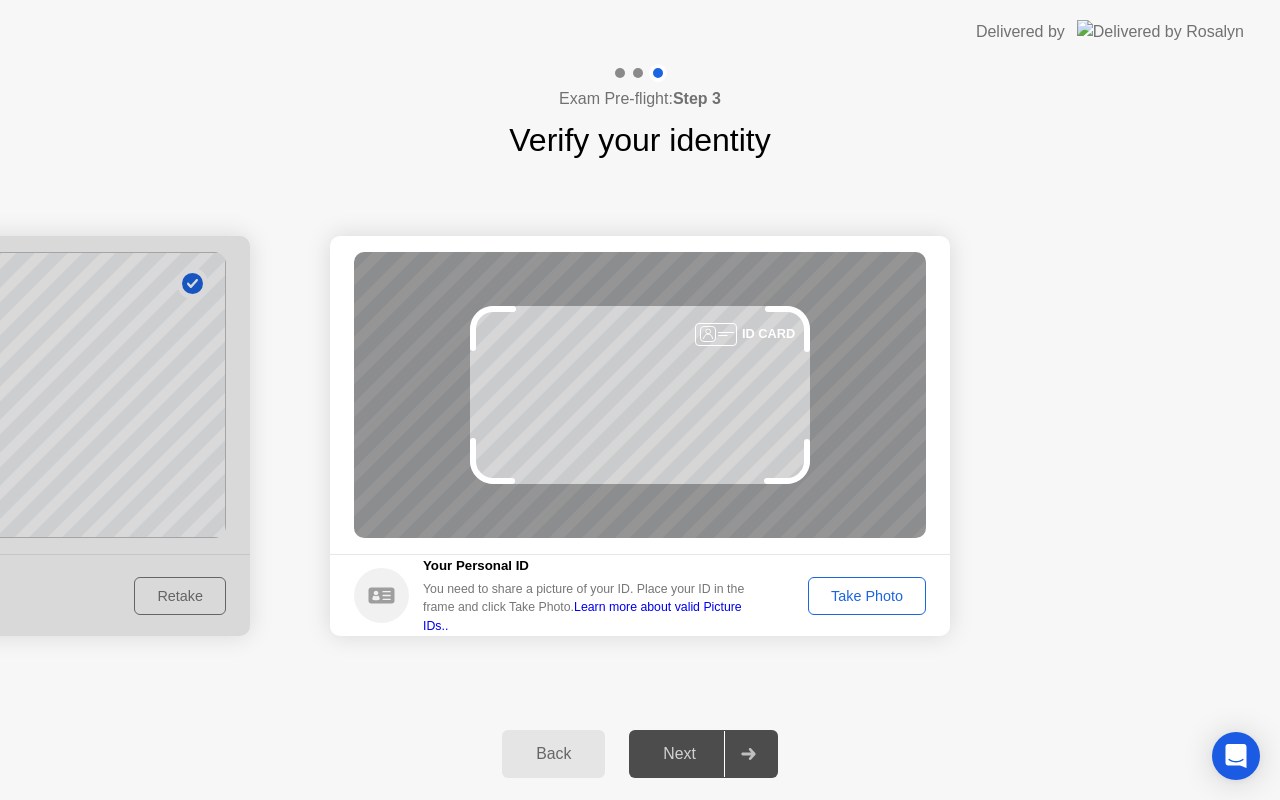 click on "Take Photo" 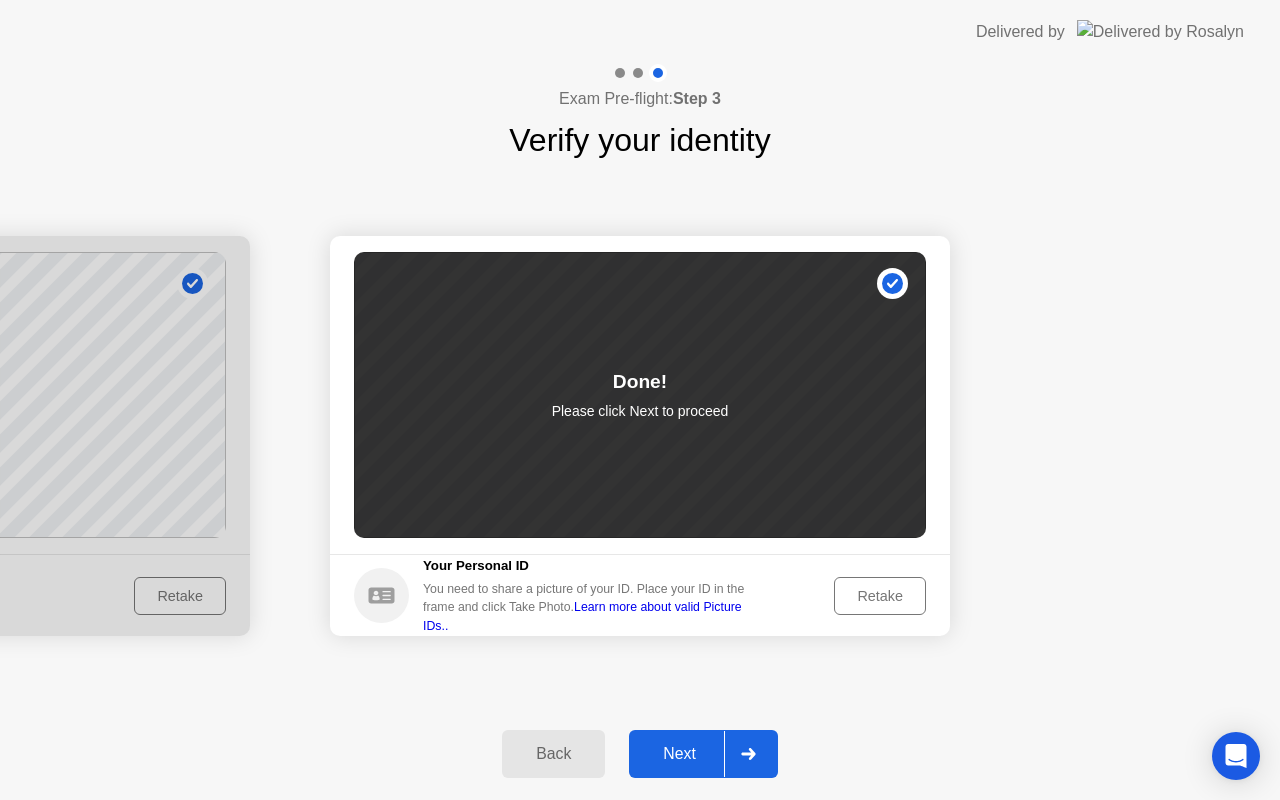 click on "Next" 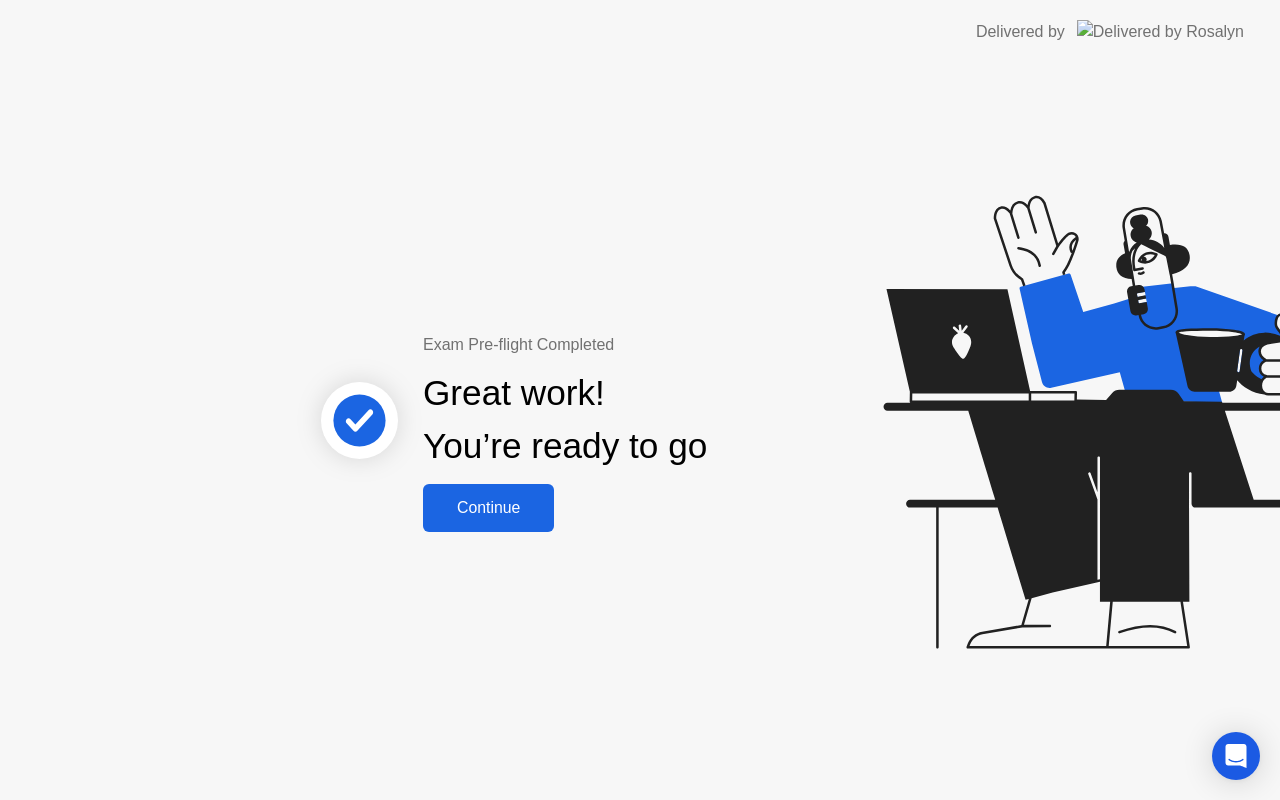 click on "Continue" 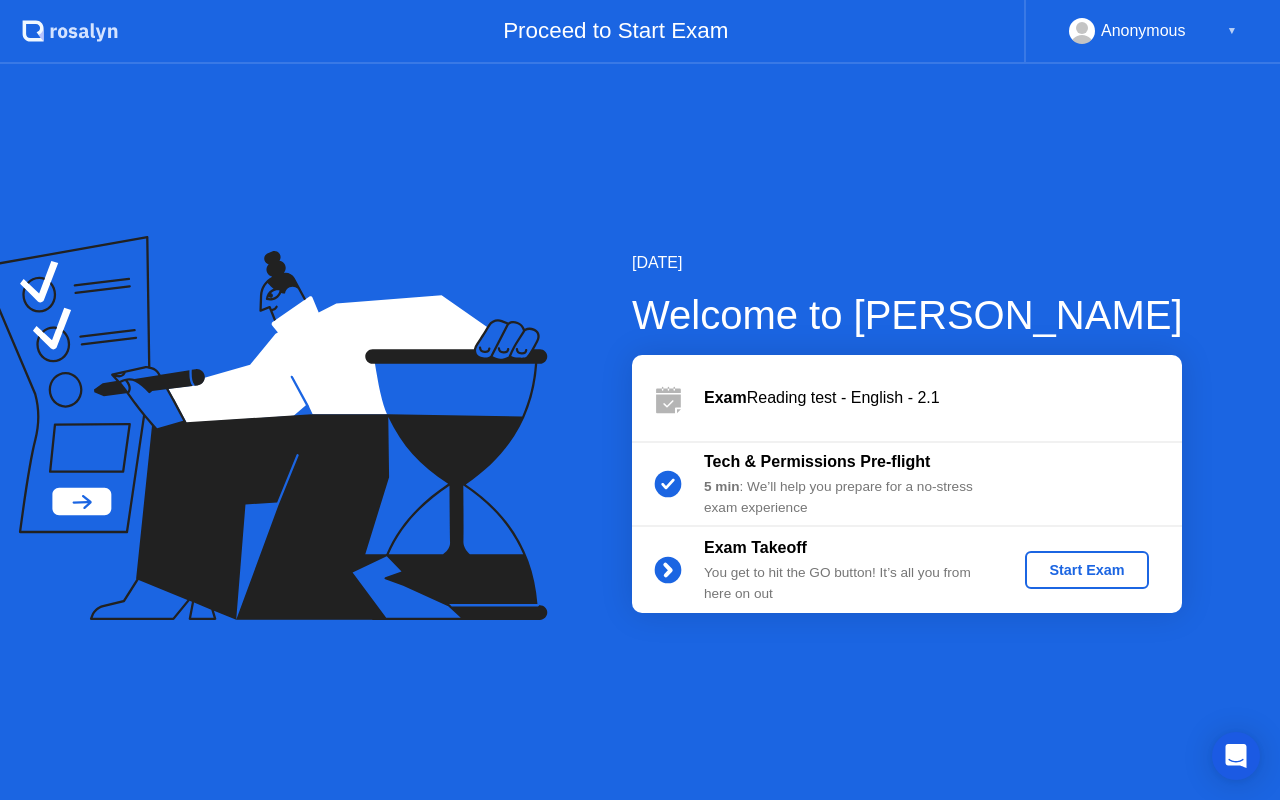 click on "Start Exam" 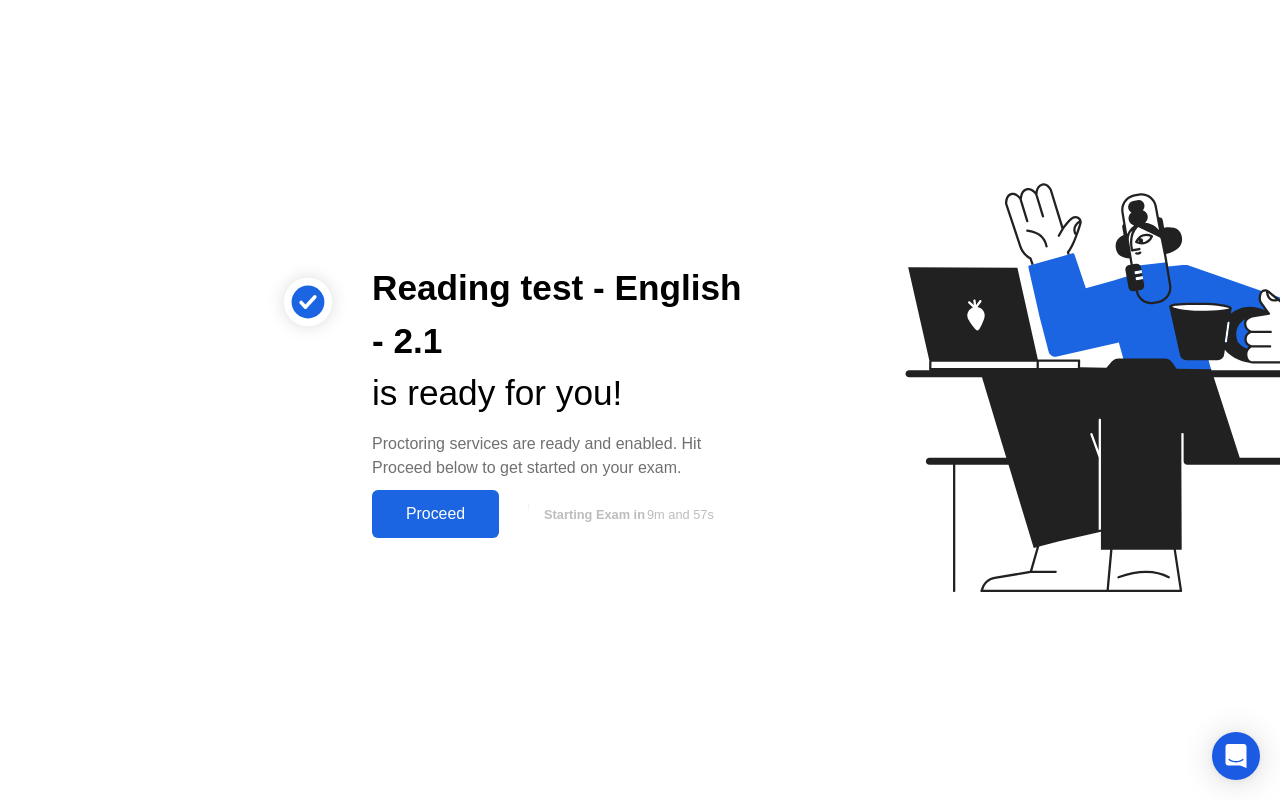 click on "Proceed" 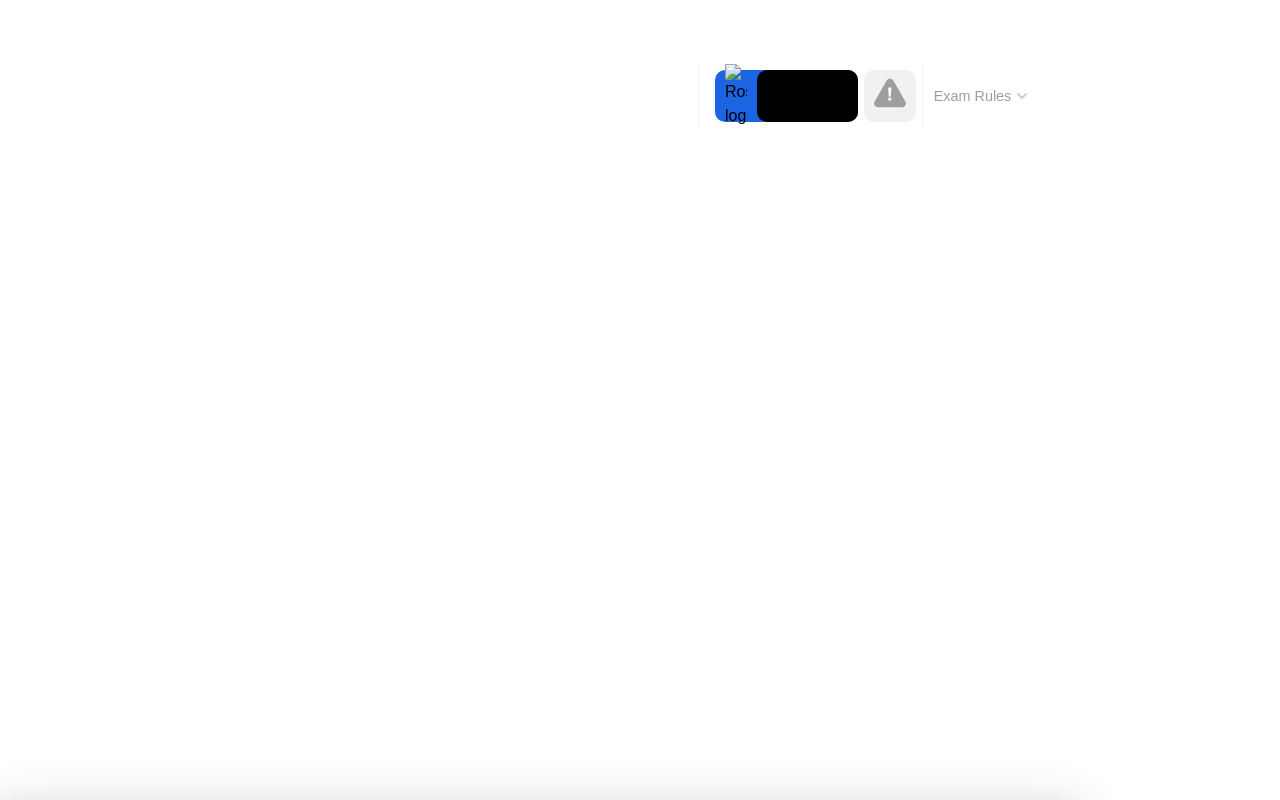click on "Got it!" at bounding box center [629, 1377] 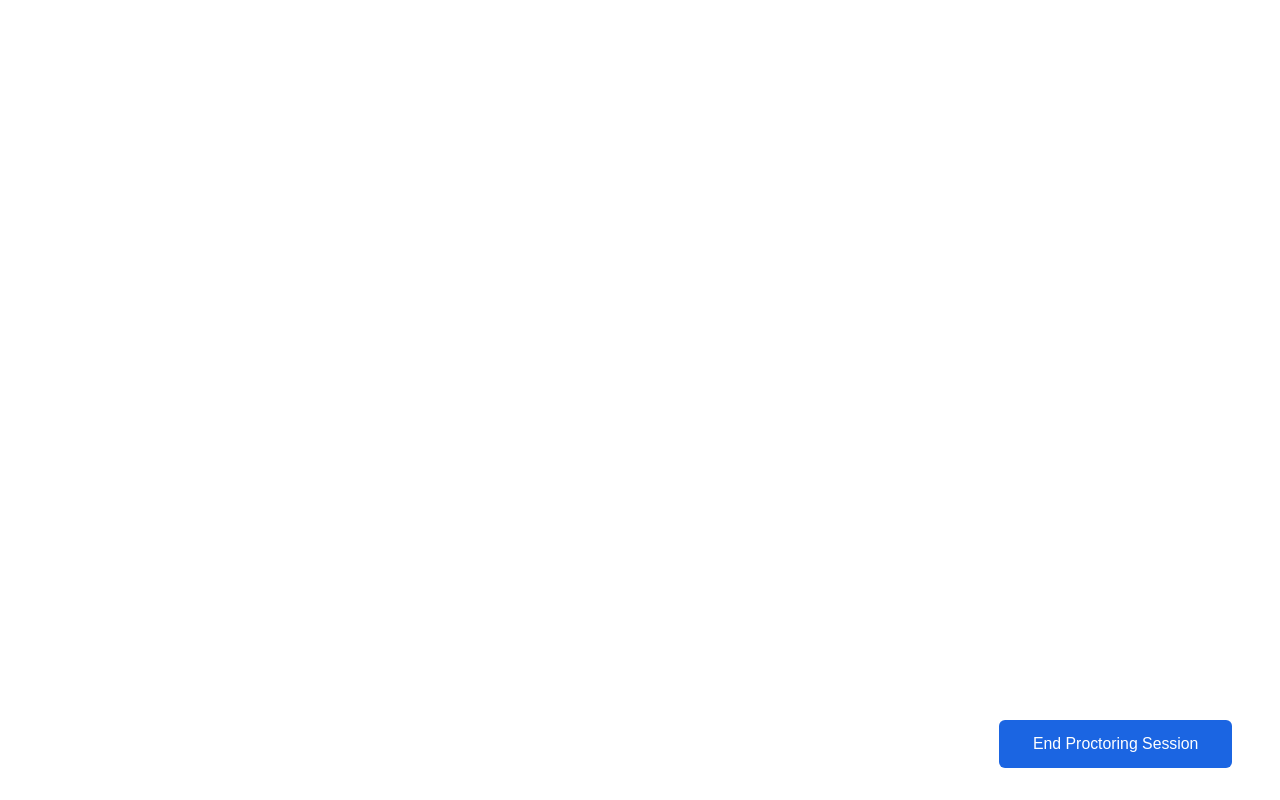 click on "End Proctoring Session" 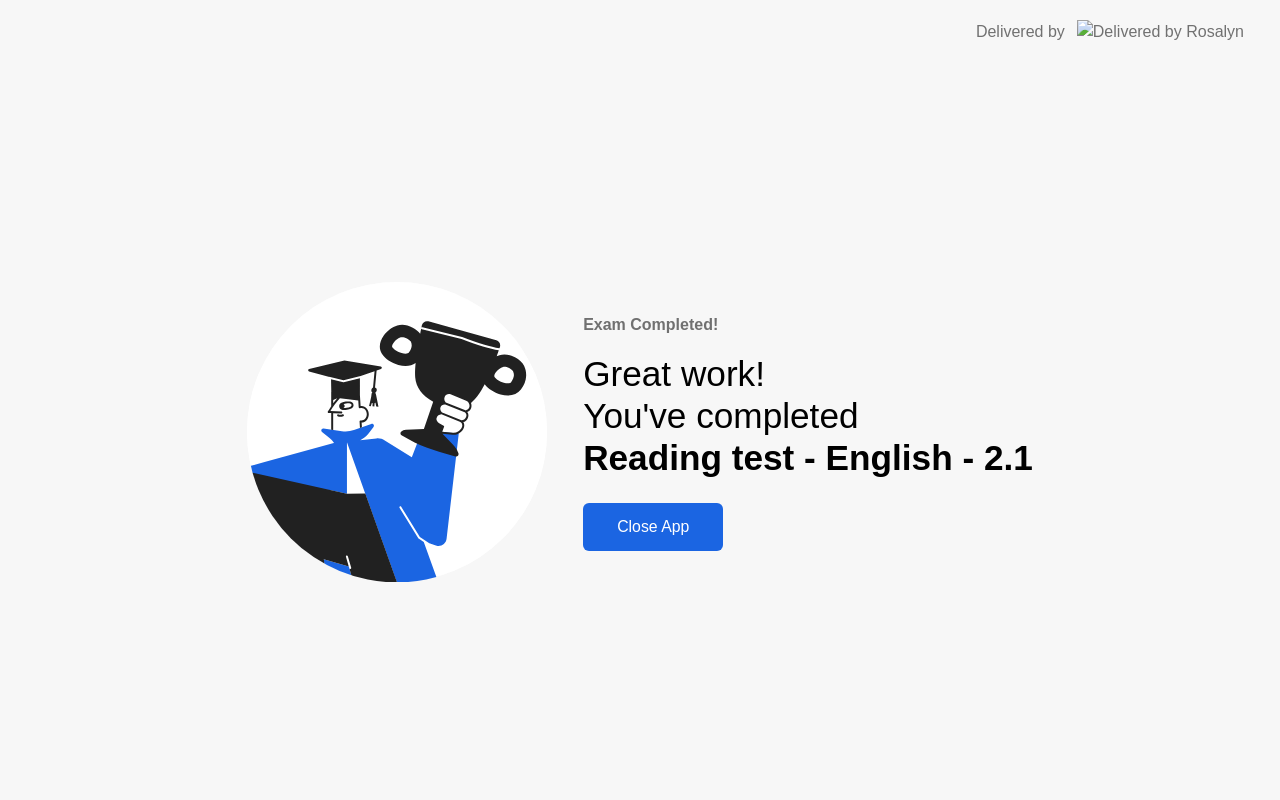 click on "Close App" 